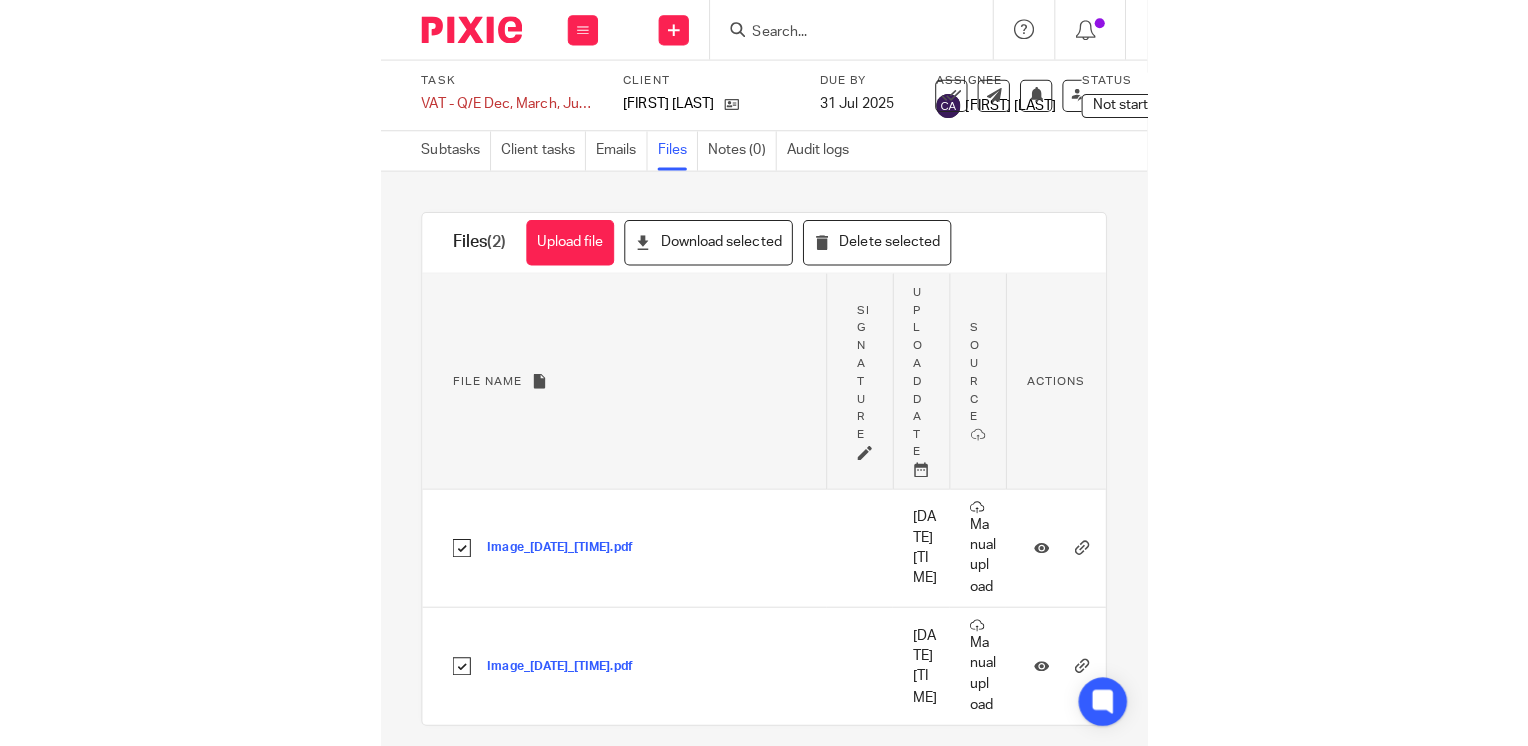 scroll, scrollTop: 0, scrollLeft: 0, axis: both 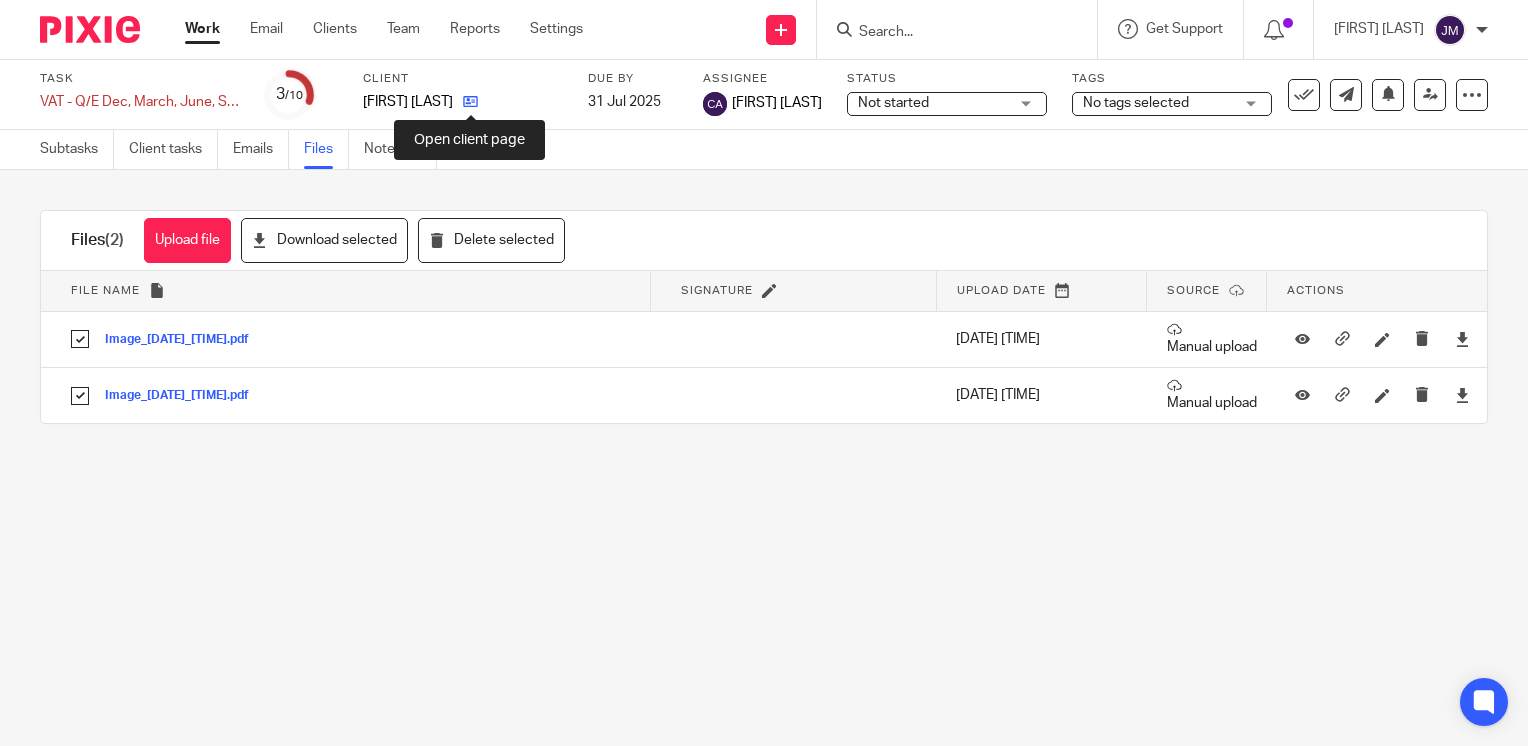 click at bounding box center (470, 101) 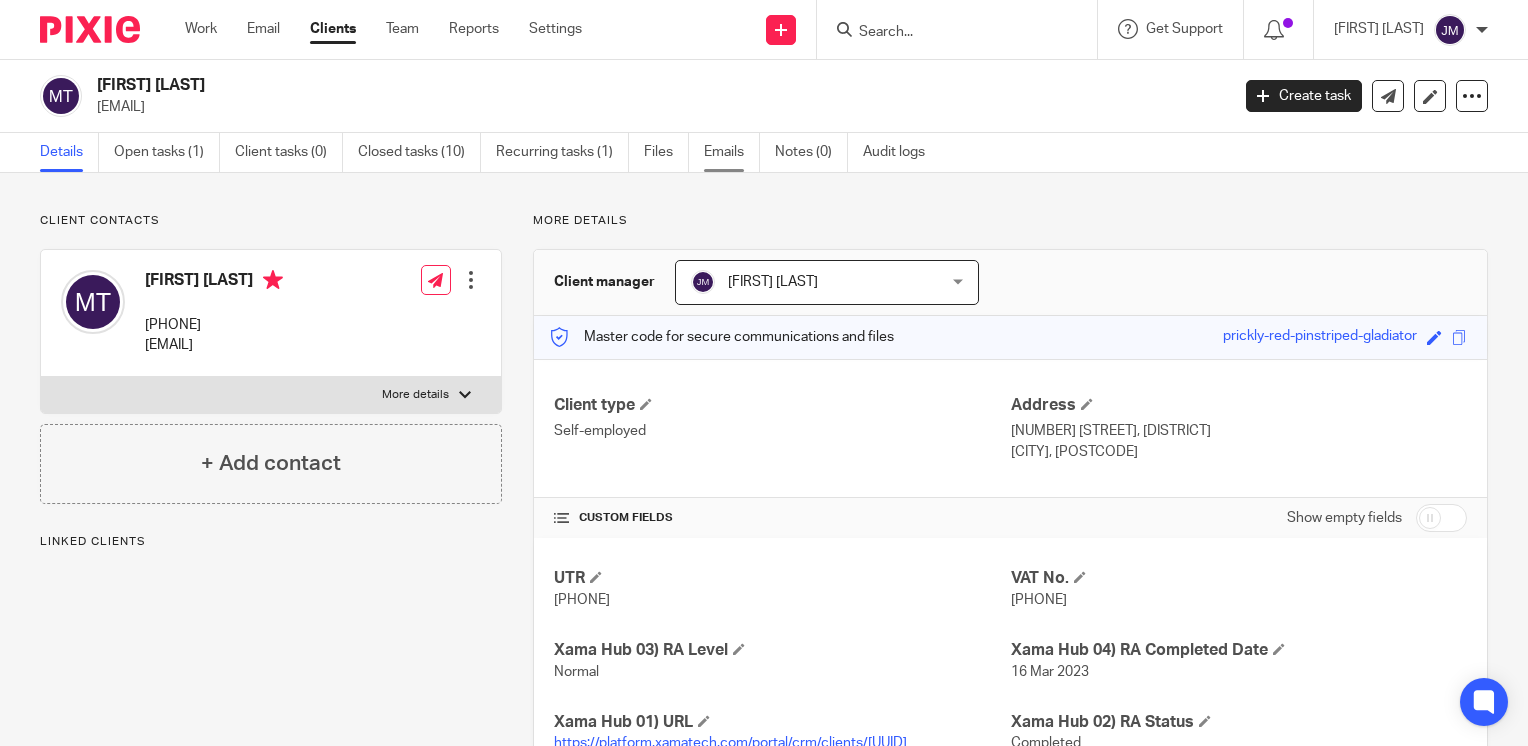 scroll, scrollTop: 0, scrollLeft: 0, axis: both 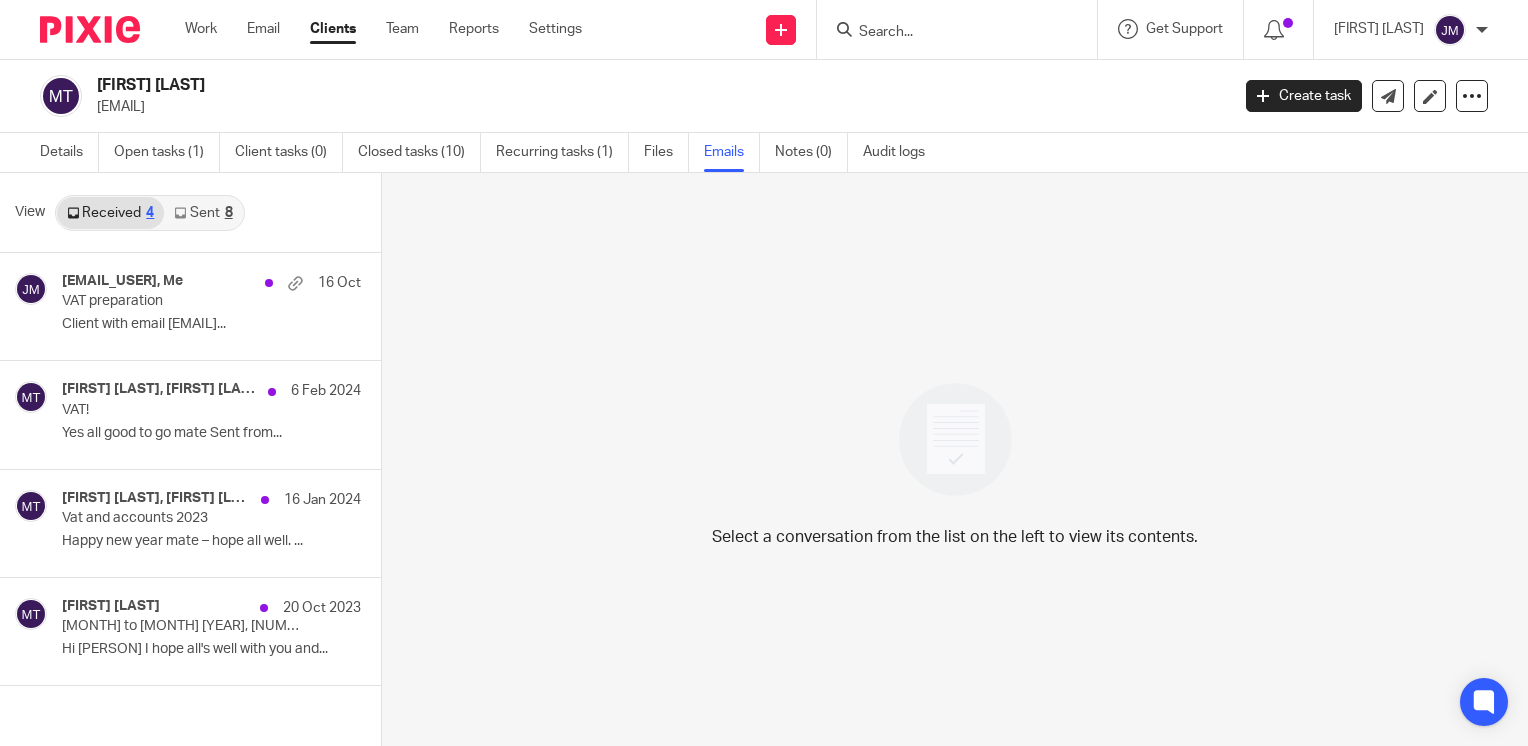click at bounding box center (180, 213) 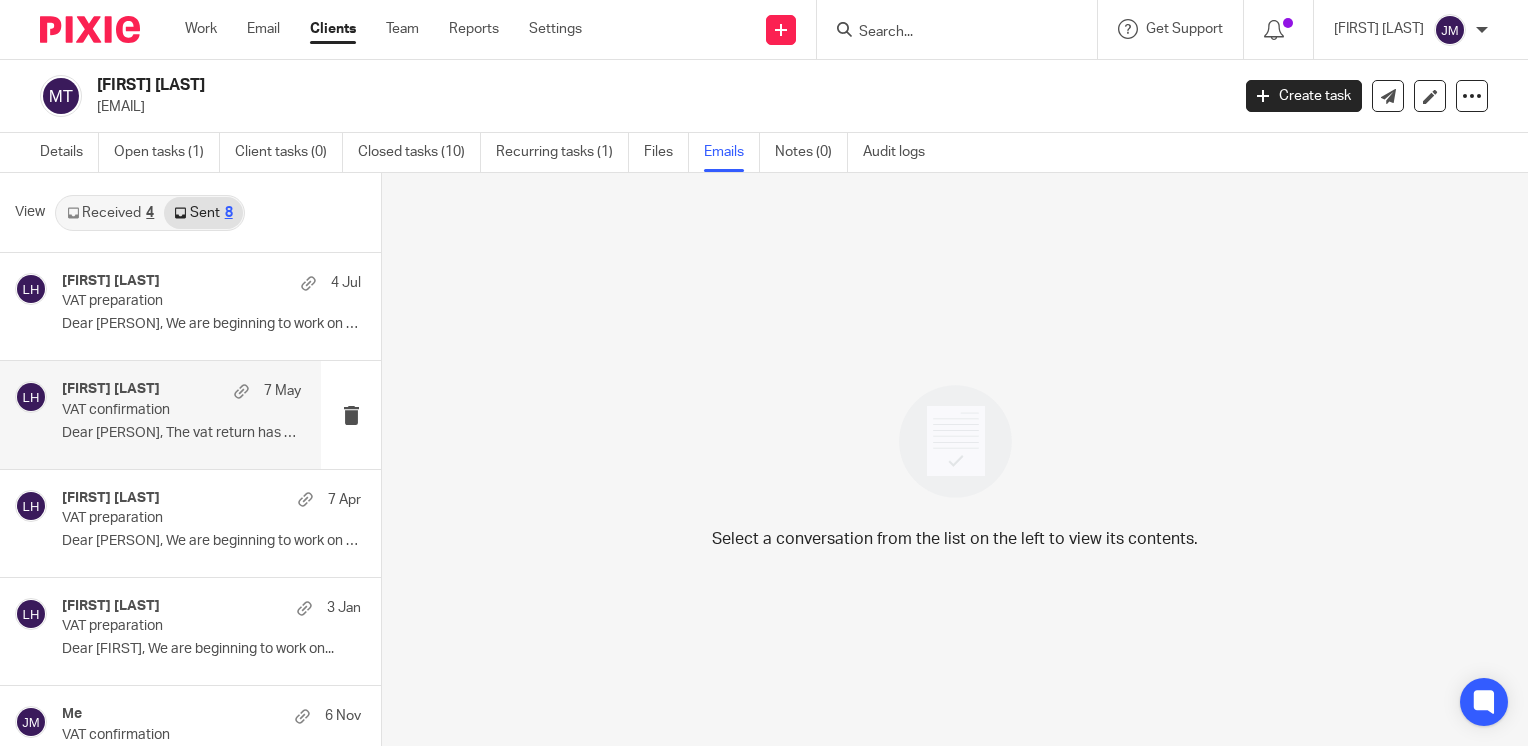 click on "VAT confirmation" at bounding box center (157, 410) 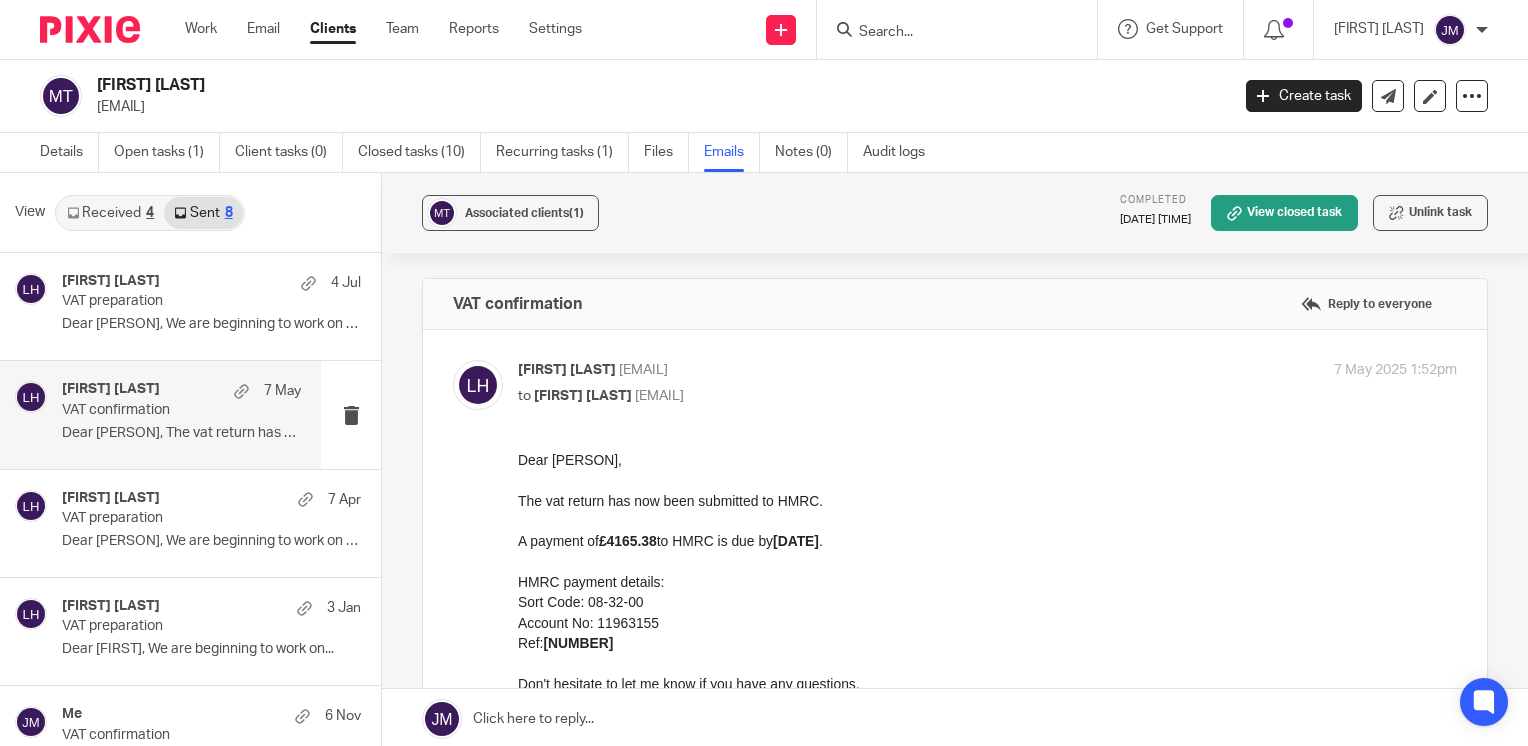 scroll, scrollTop: 0, scrollLeft: 0, axis: both 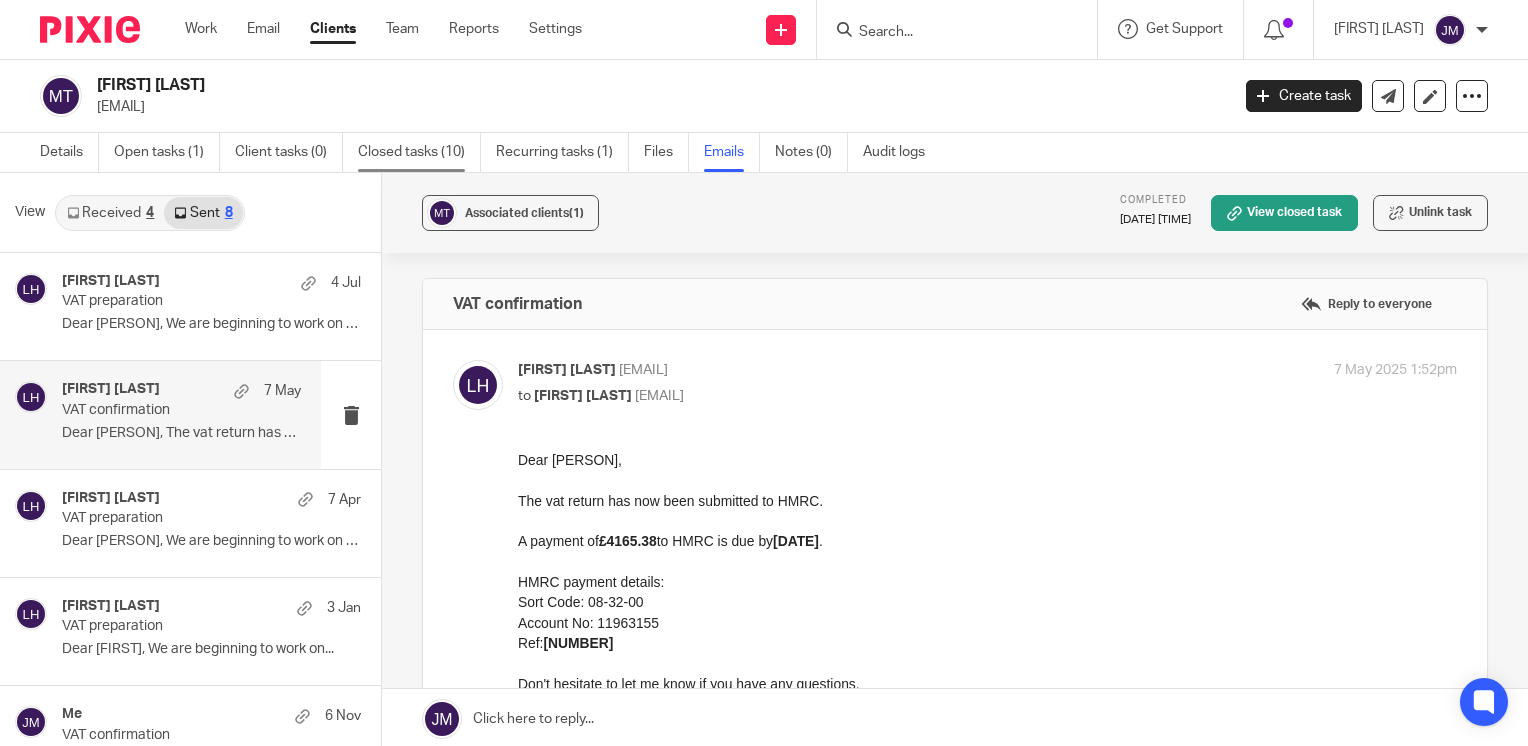 click on "Closed tasks (10)" at bounding box center [419, 152] 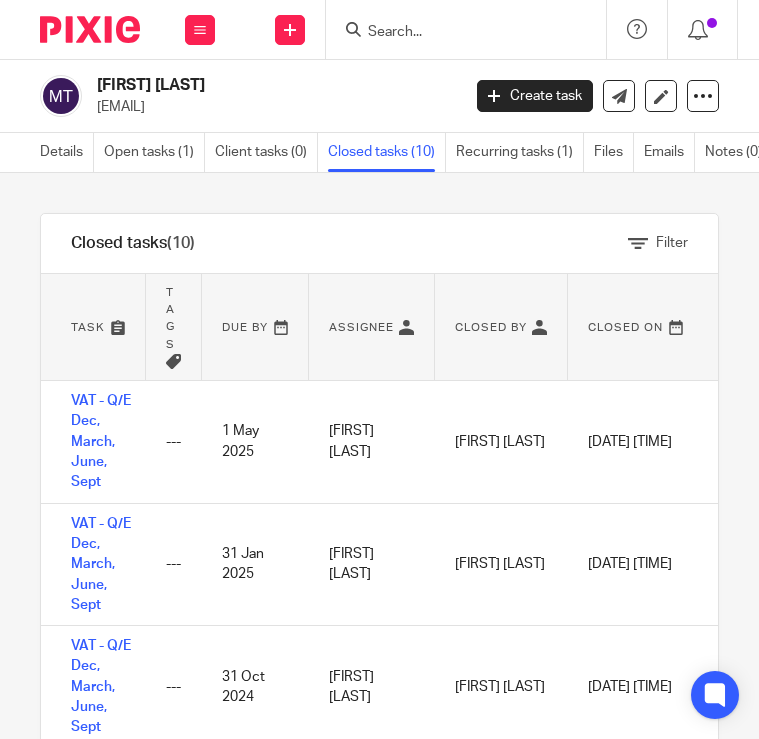 scroll, scrollTop: 0, scrollLeft: 0, axis: both 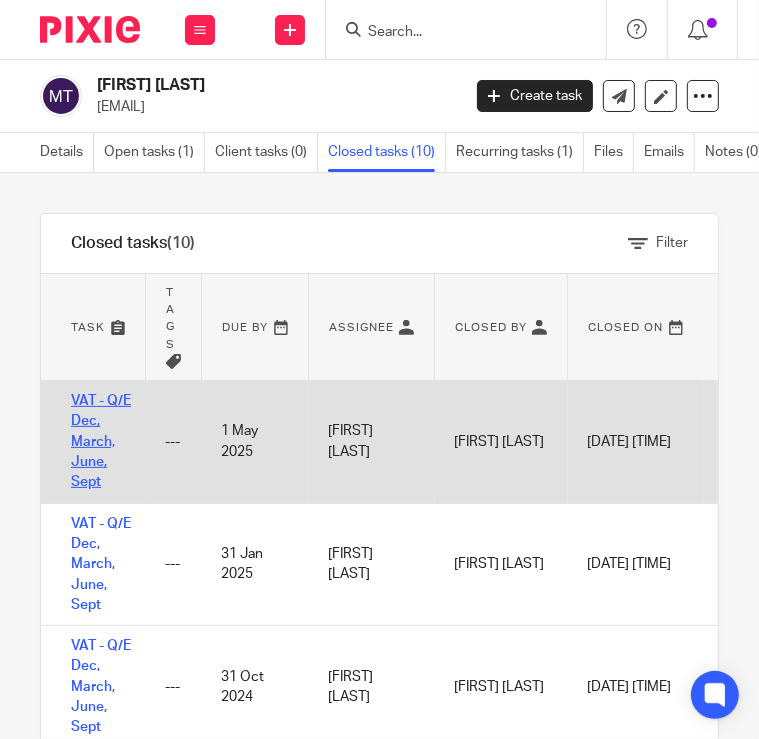 click on "VAT - Q/E Dec, March, June, Sept" at bounding box center [101, 441] 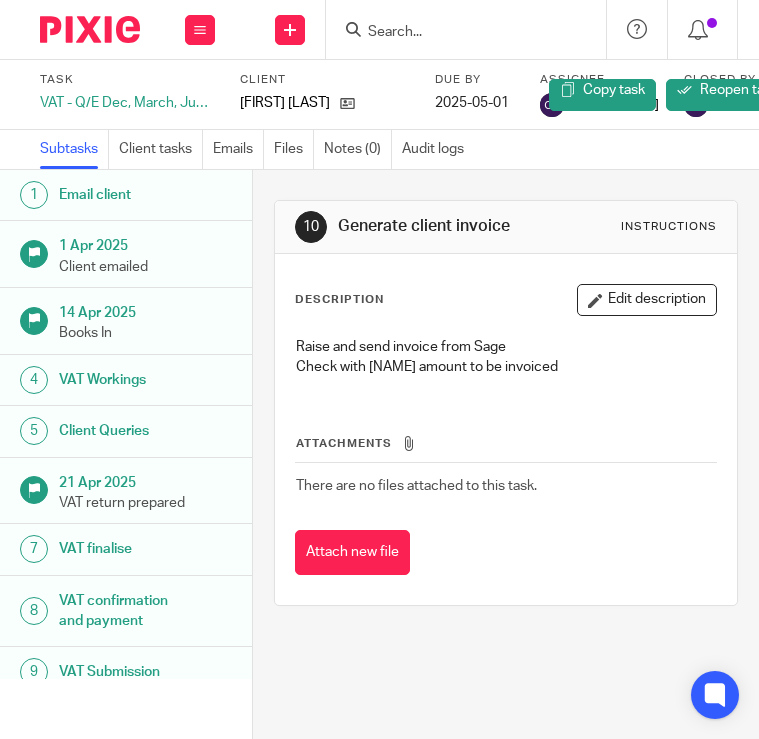 scroll, scrollTop: 0, scrollLeft: 0, axis: both 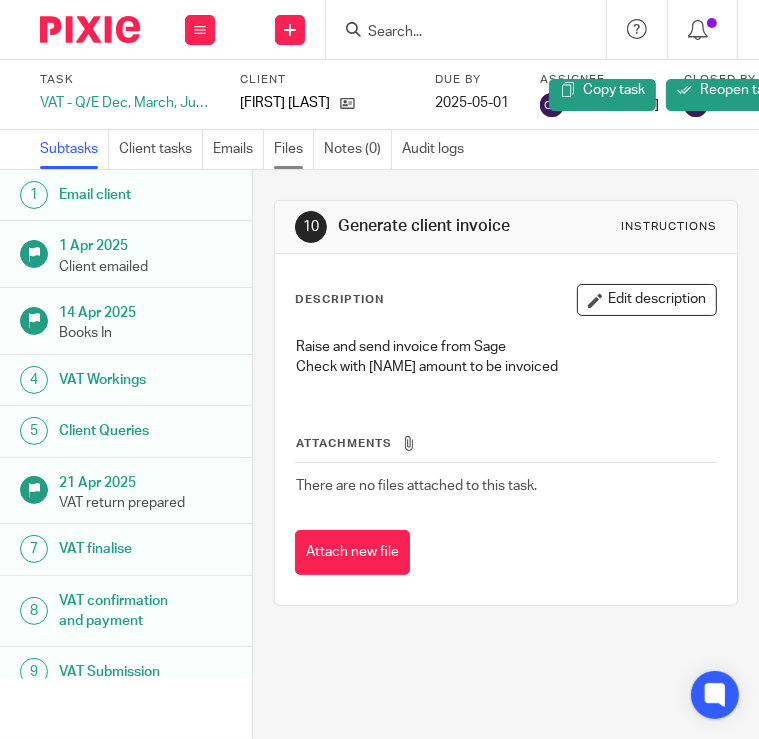 click on "Files" at bounding box center (294, 149) 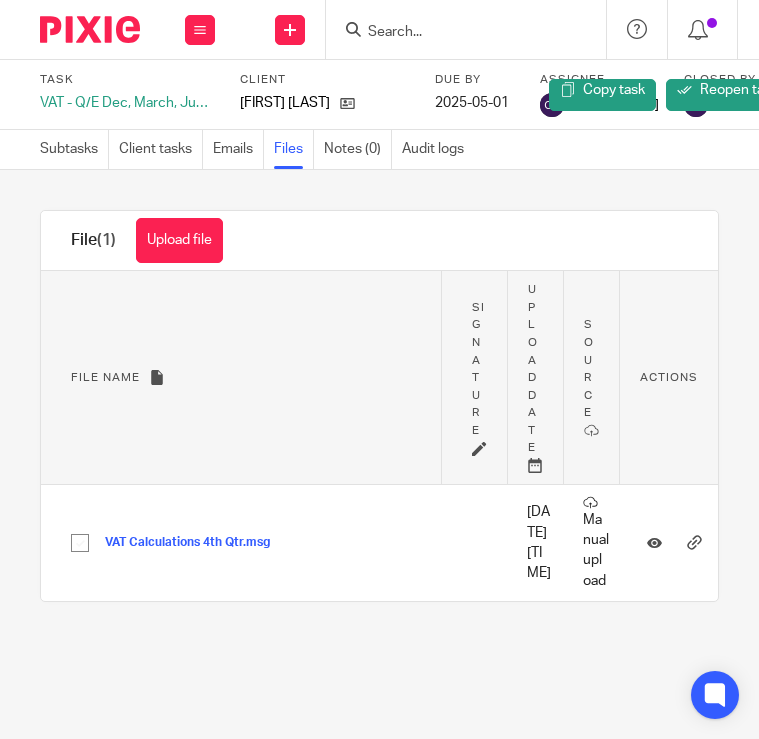 scroll, scrollTop: 0, scrollLeft: 0, axis: both 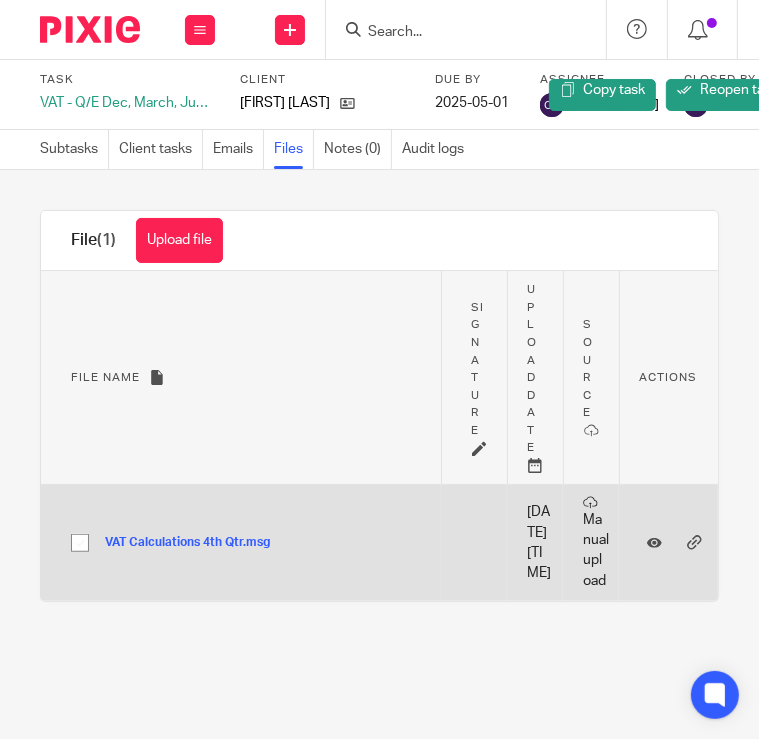 click at bounding box center [80, 543] 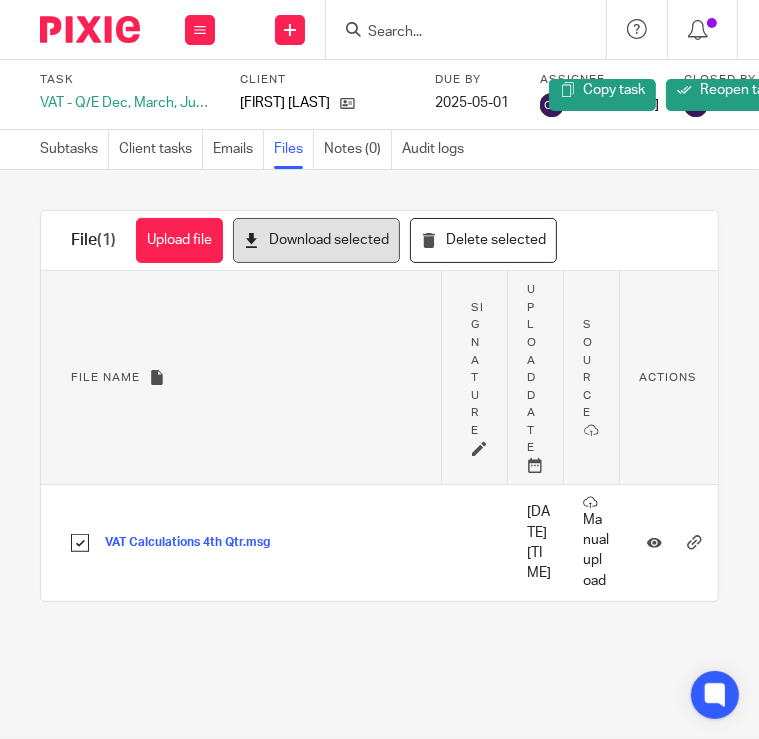 click on "Download selected" at bounding box center (316, 240) 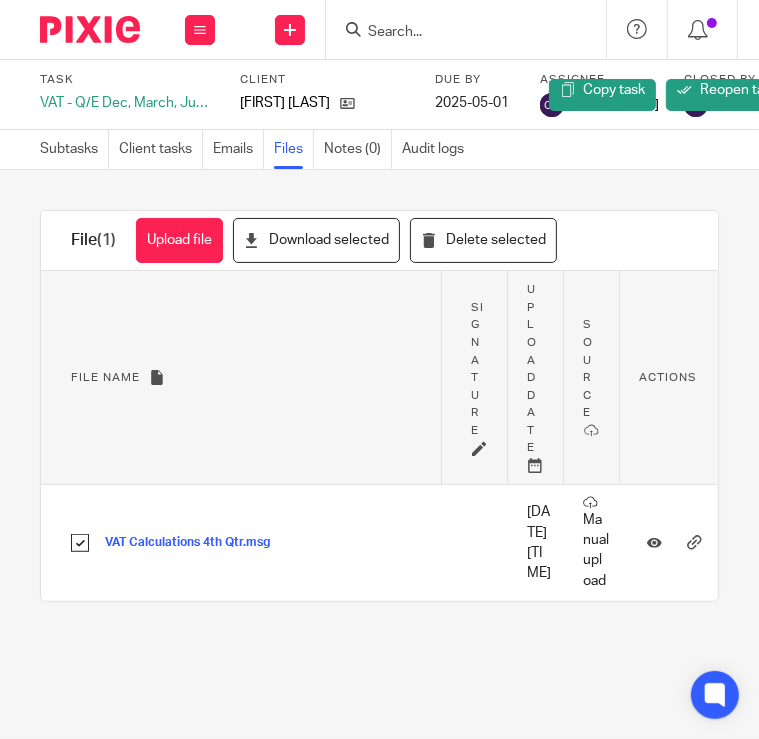 click on "Upload file
Drag & Drop
your files, or
click here
Files uploading...
File
(1)
Upload file
Download selected
Delete selected
File name     Signature     Upload date     Source     Actions     There are no other files attached to this task.
VAT Calculations 4th Qtr.msg
VAT Calculations 4th Qtr   Save       22 Apr 2025  9:39am   Manual upload" at bounding box center [379, 406] 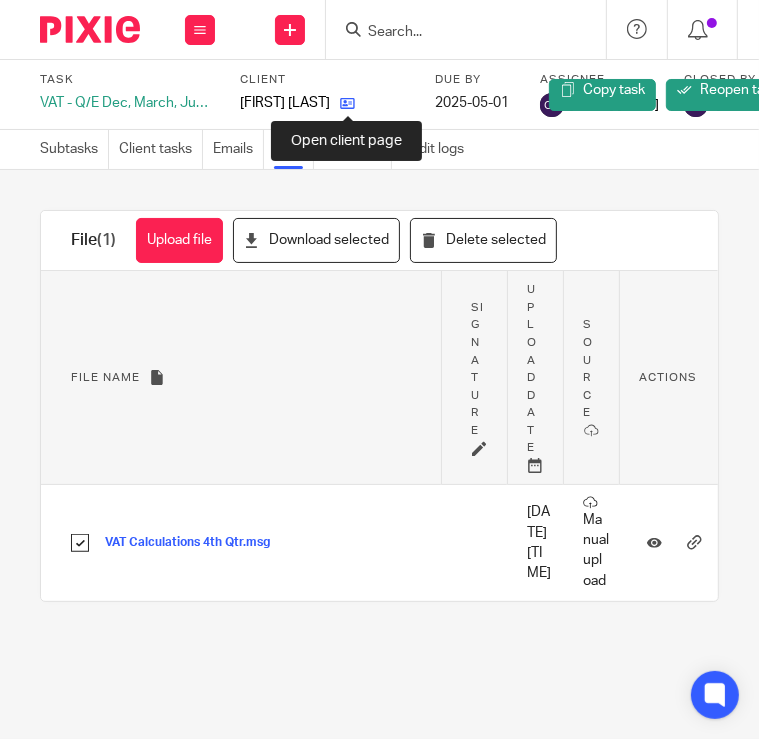 click at bounding box center (347, 103) 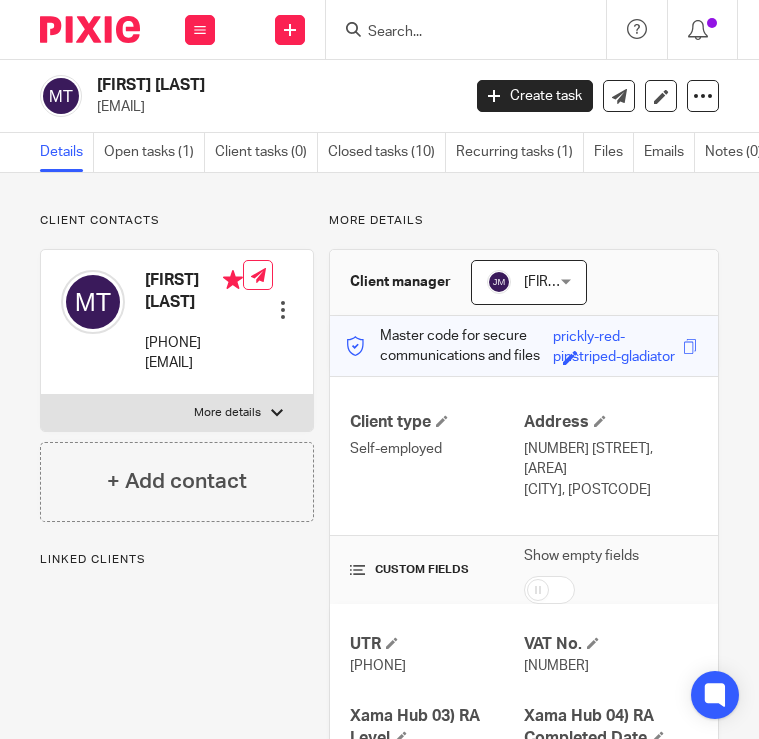 scroll, scrollTop: 0, scrollLeft: 0, axis: both 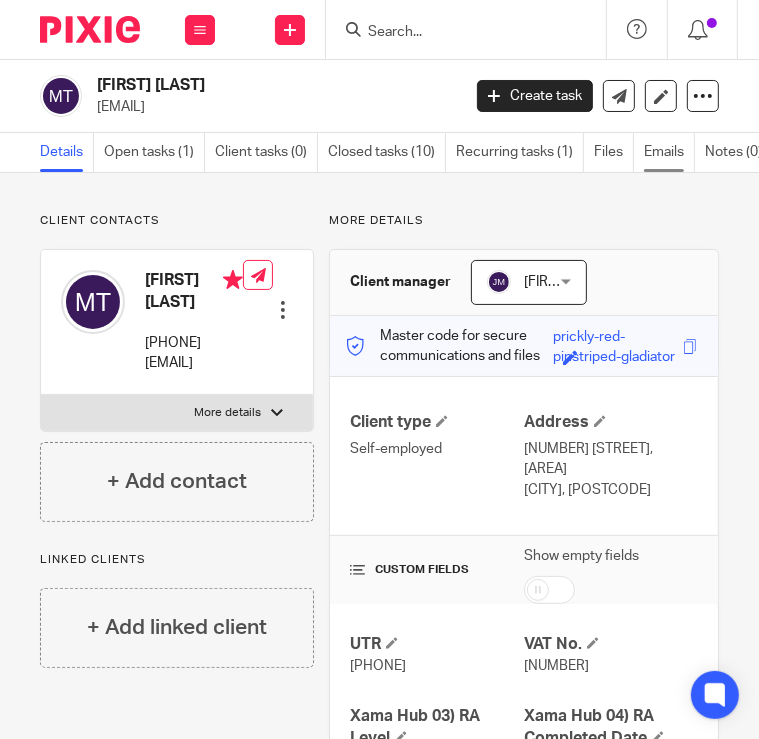 click on "Emails" at bounding box center [669, 152] 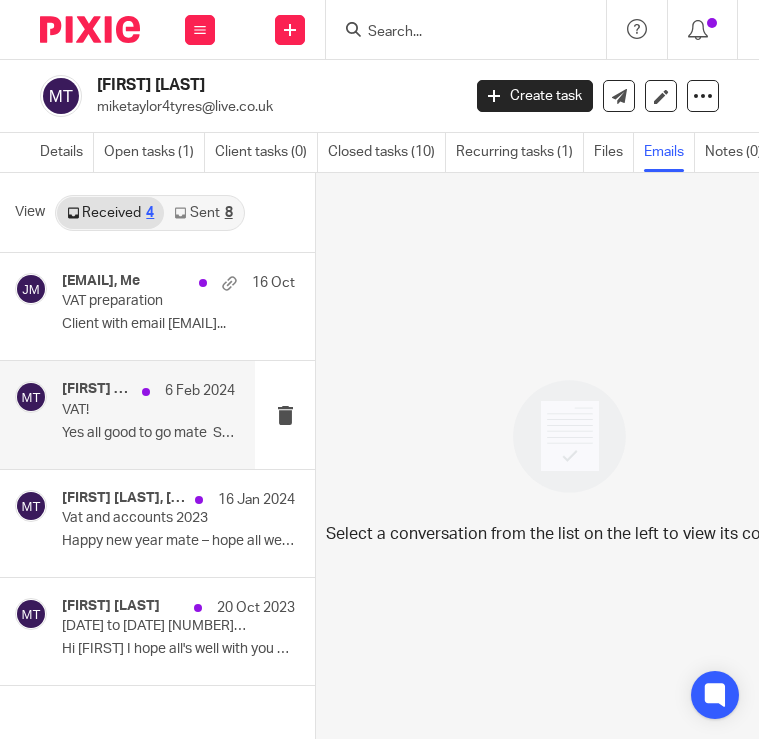 scroll, scrollTop: 0, scrollLeft: 0, axis: both 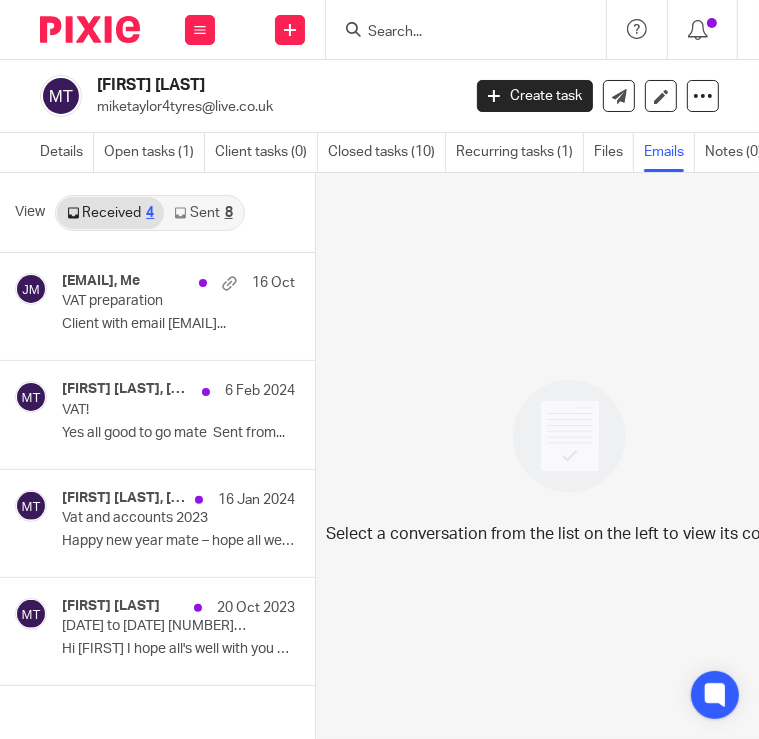 click on "Sent
8" at bounding box center [203, 213] 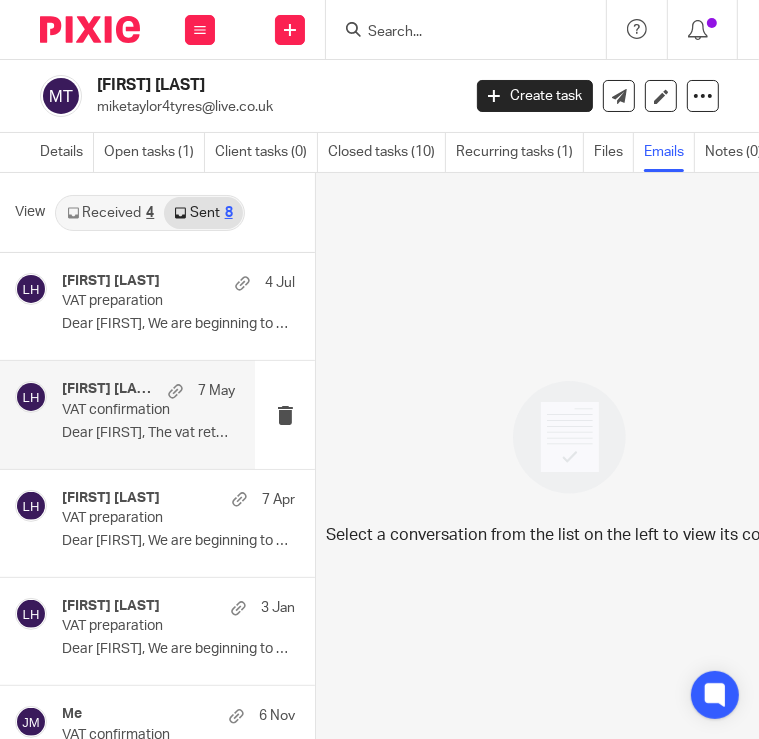 click on "Dear Mike,     The vat return has now been..." at bounding box center [148, 433] 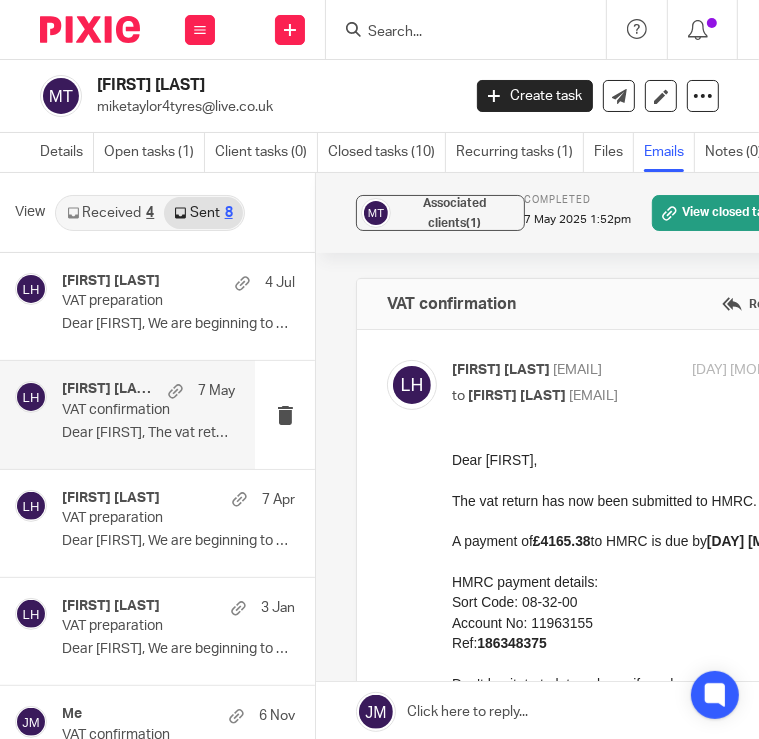 scroll, scrollTop: 0, scrollLeft: 0, axis: both 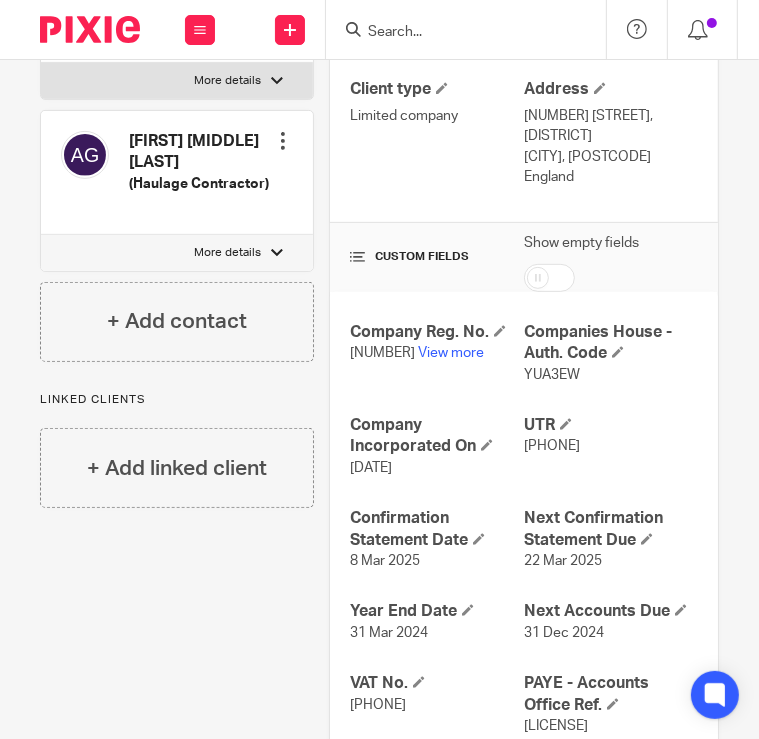 click at bounding box center [456, 33] 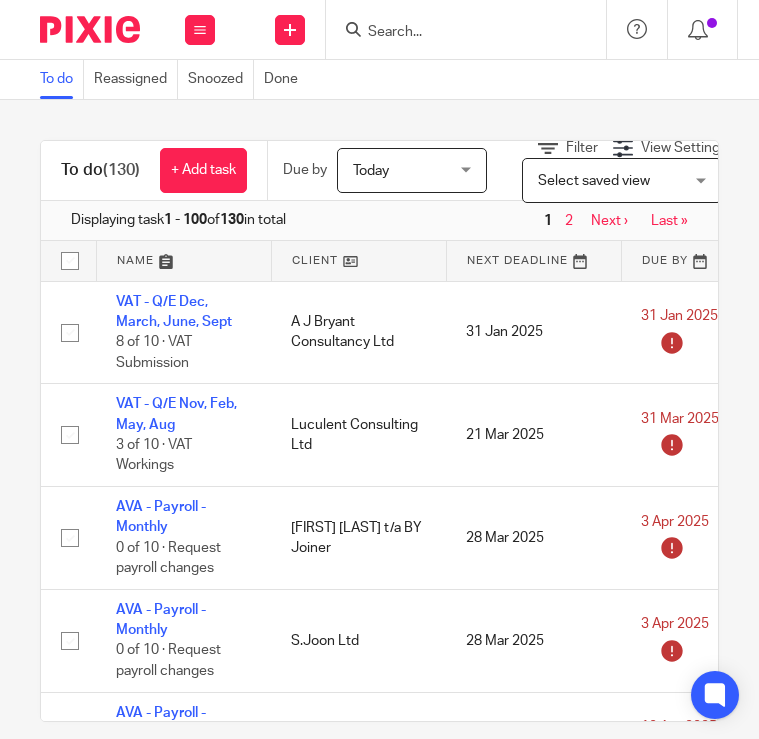 scroll, scrollTop: 0, scrollLeft: 0, axis: both 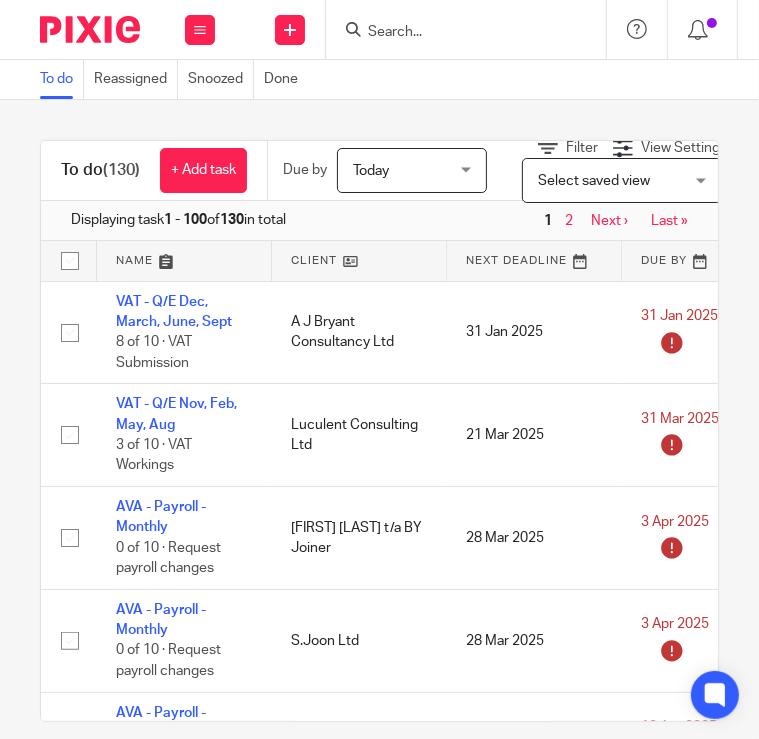 click at bounding box center [466, 29] 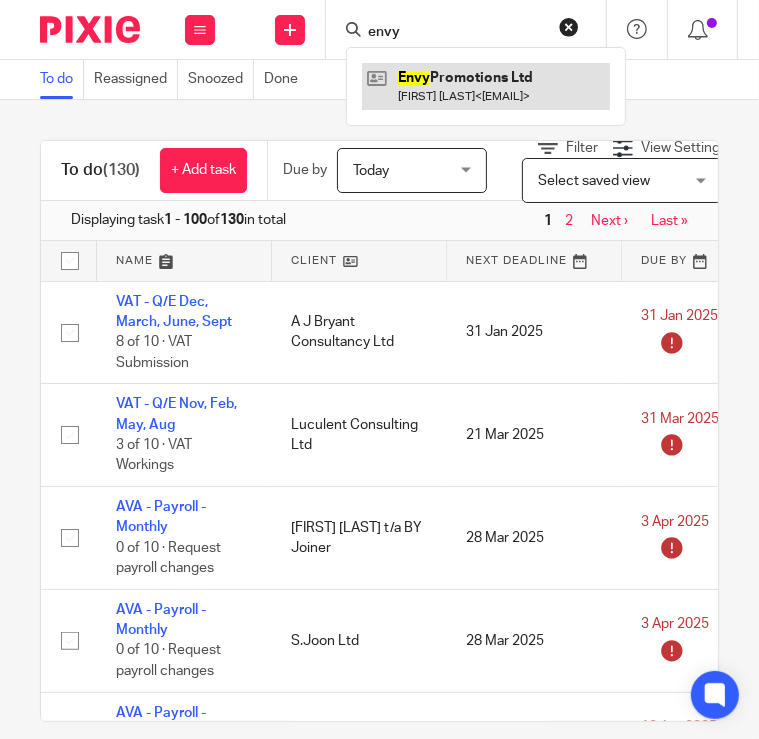 type on "envy" 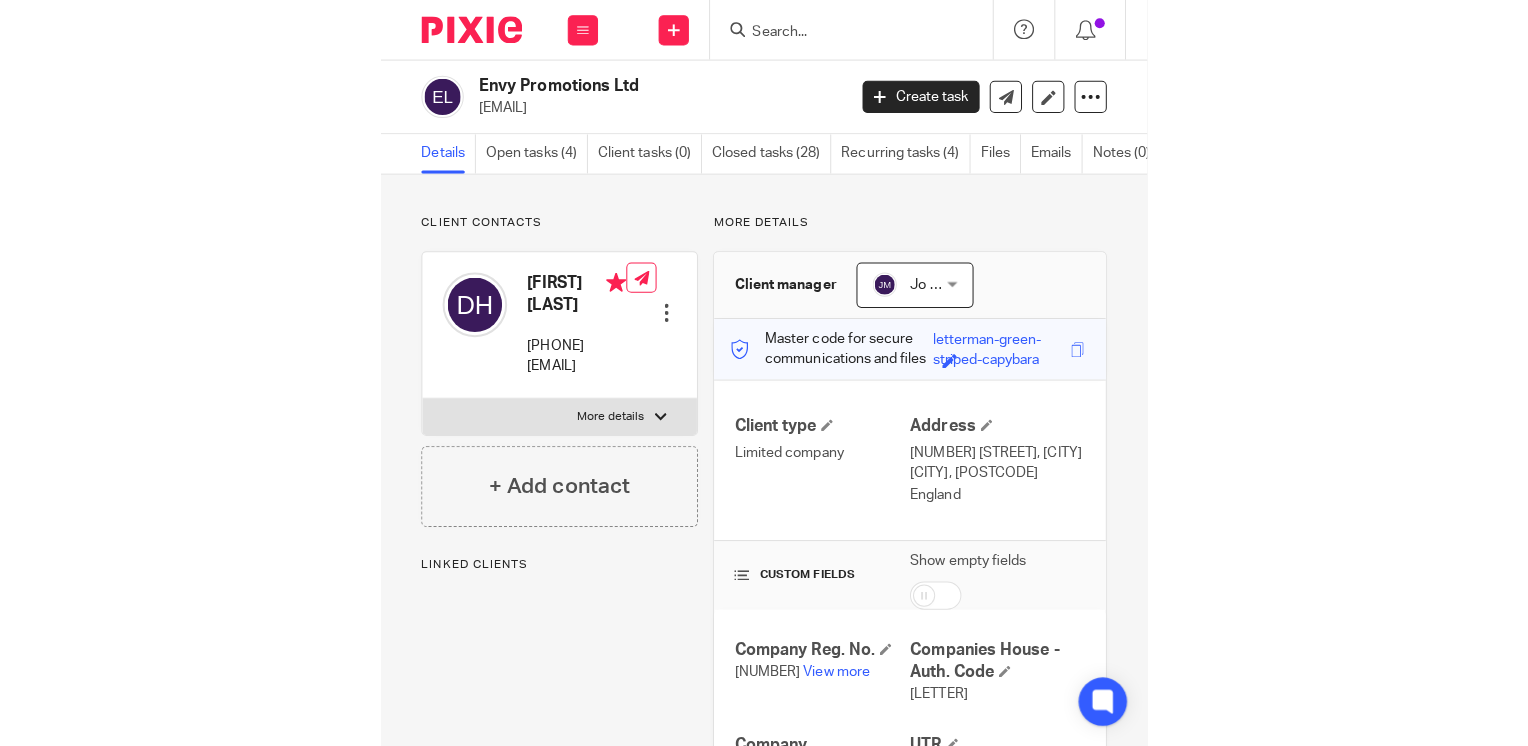 scroll, scrollTop: 0, scrollLeft: 0, axis: both 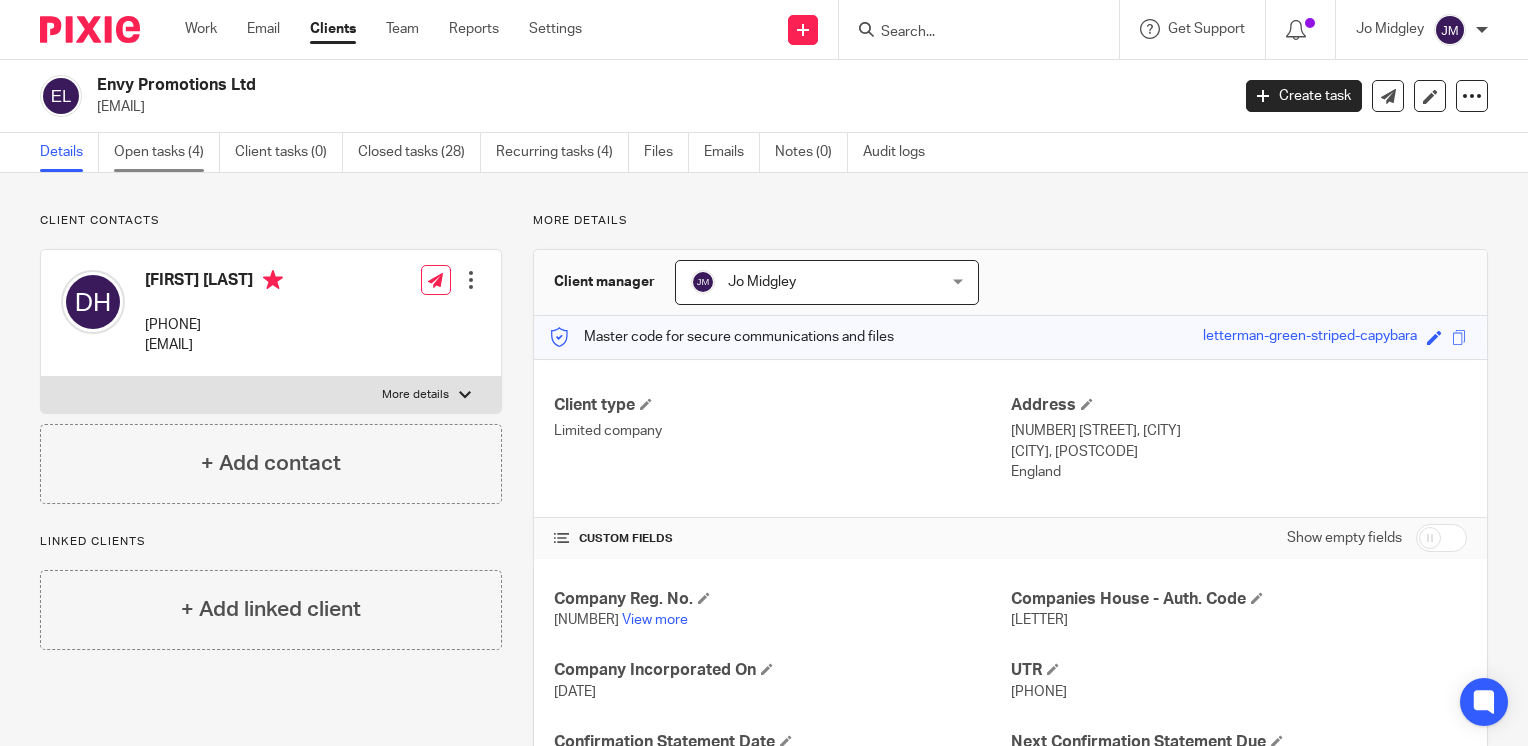 click on "Open tasks (4)" at bounding box center (167, 152) 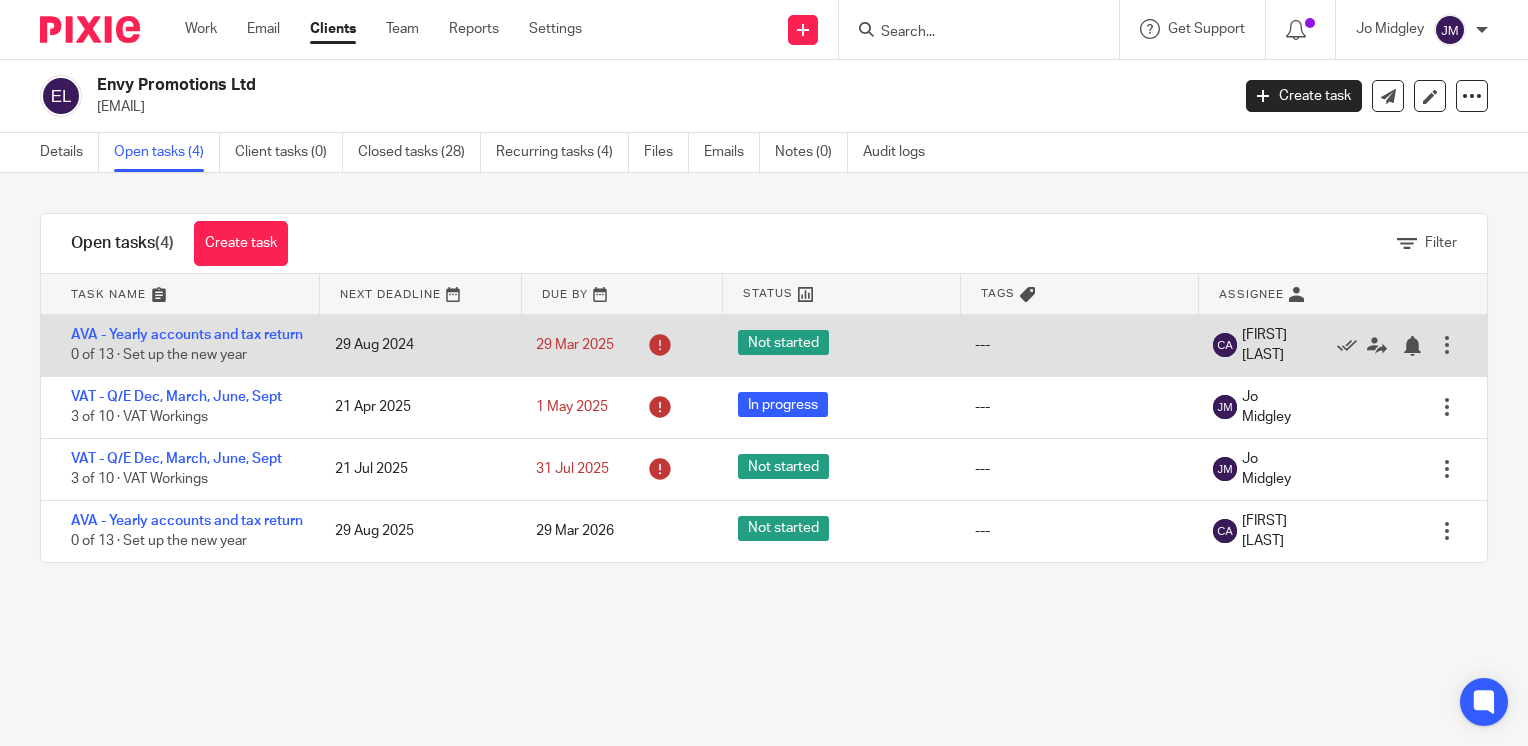 scroll, scrollTop: 0, scrollLeft: 0, axis: both 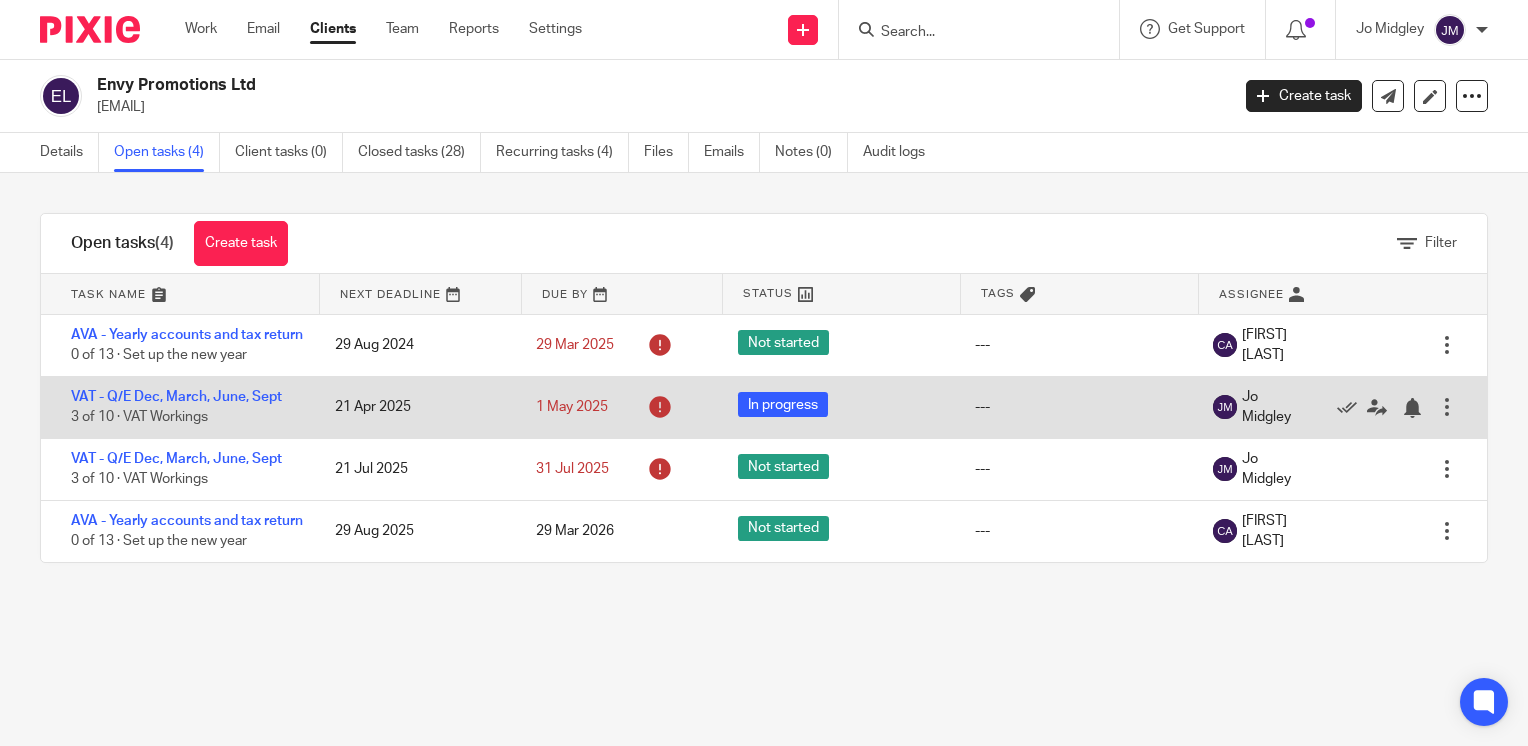 drag, startPoint x: 1317, startPoint y: 428, endPoint x: 1056, endPoint y: 418, distance: 261.1915 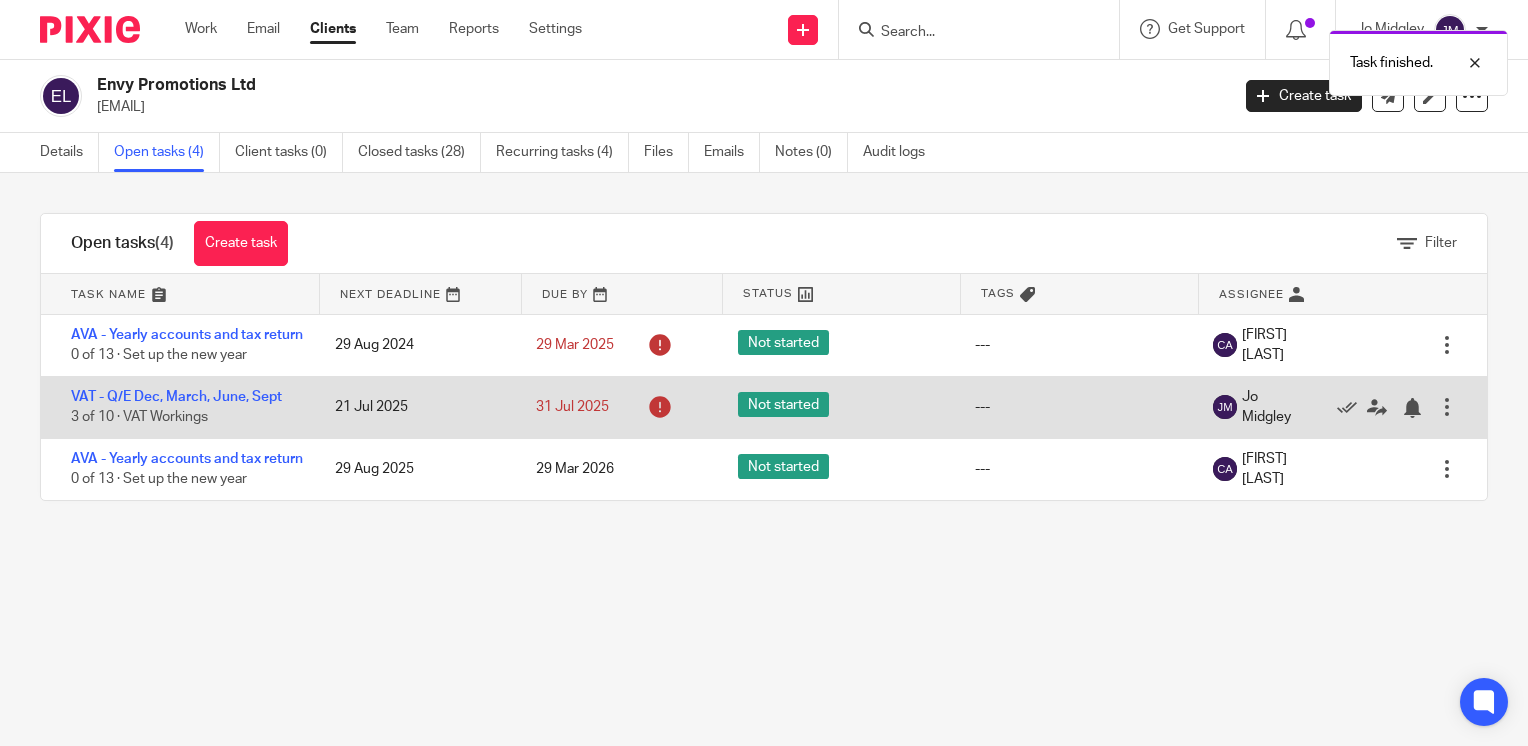 click on "VAT - Q/E Dec, March, June, Sept
3
of
10 ·
VAT Workings" at bounding box center [178, 407] 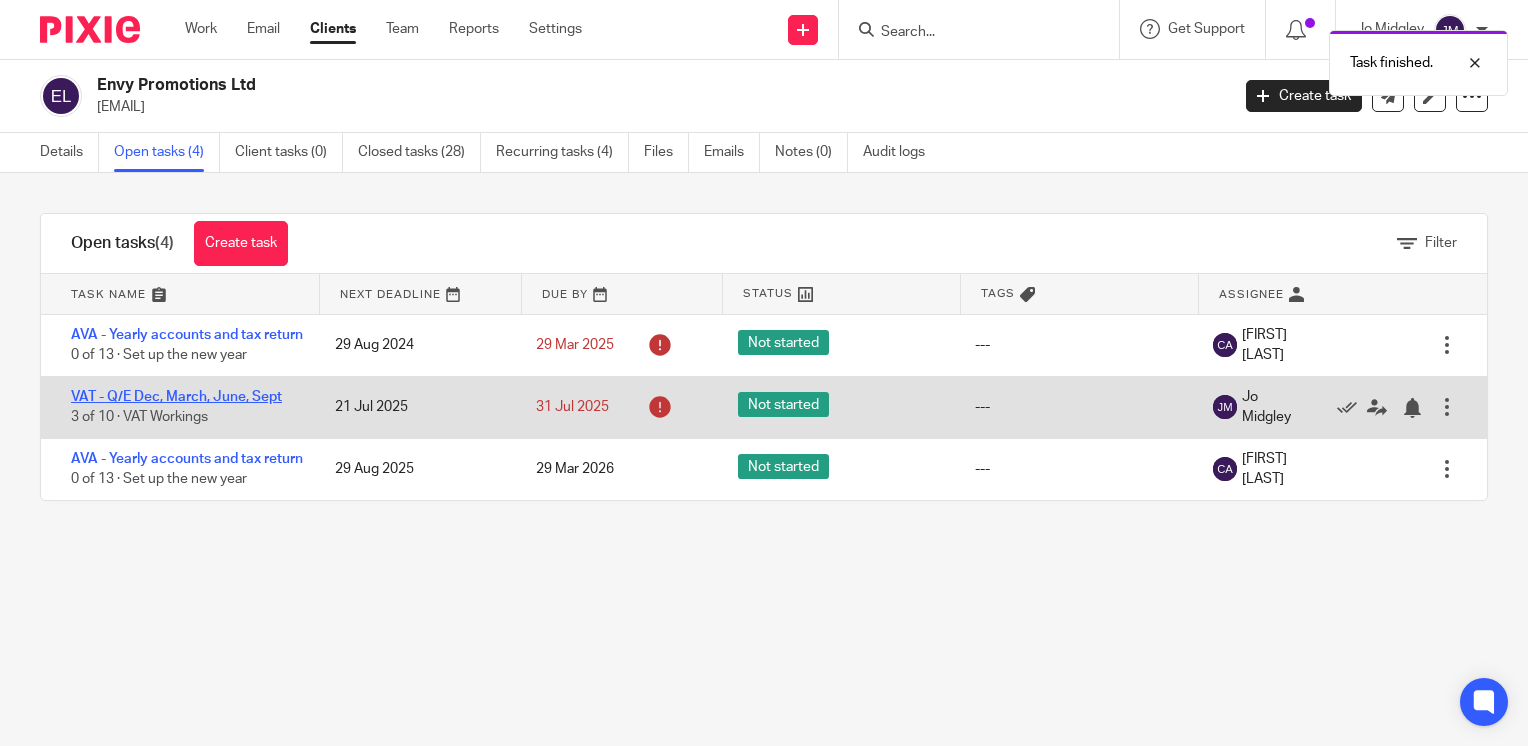 click on "VAT - Q/E Dec, March, June, Sept" at bounding box center [176, 397] 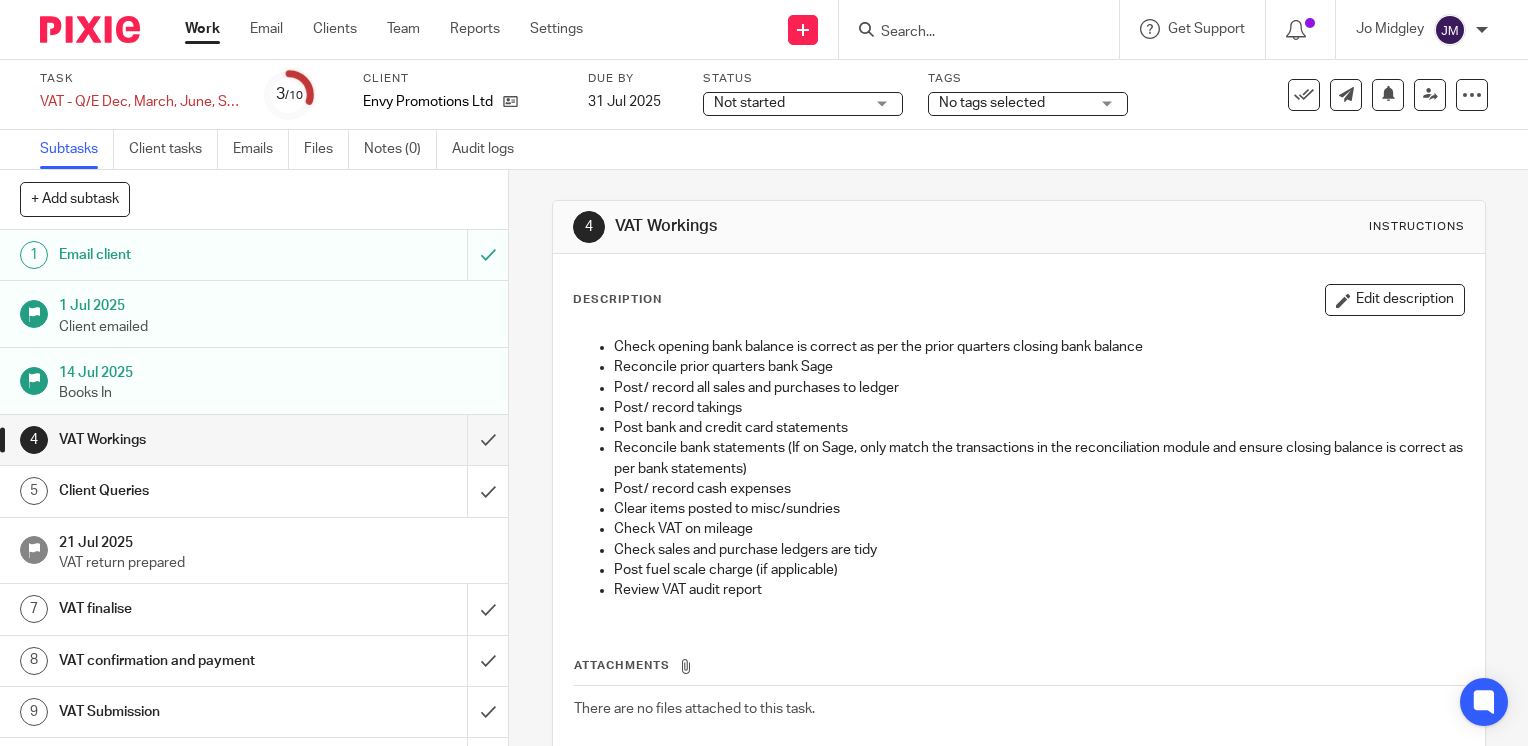 scroll, scrollTop: 0, scrollLeft: 0, axis: both 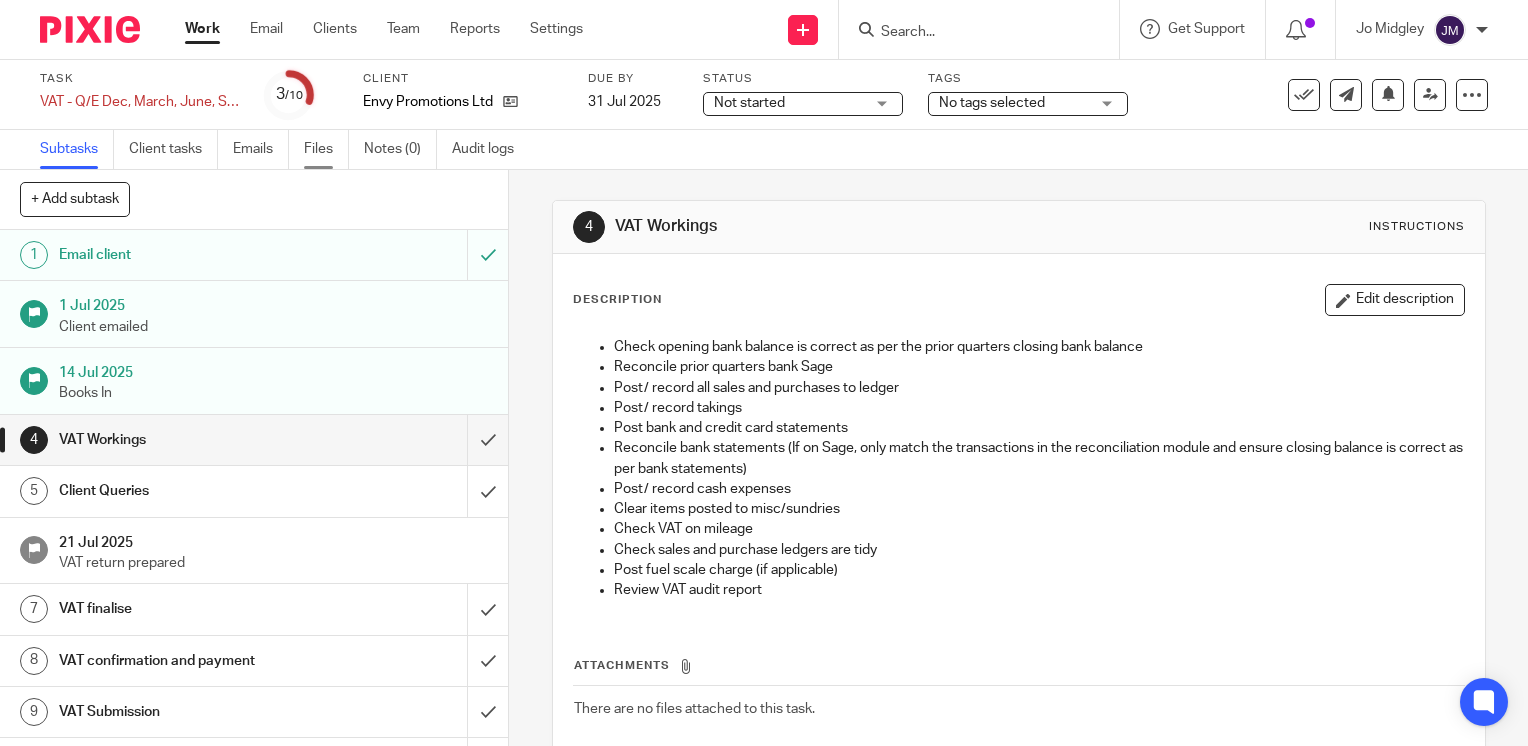 click on "Files" at bounding box center [326, 149] 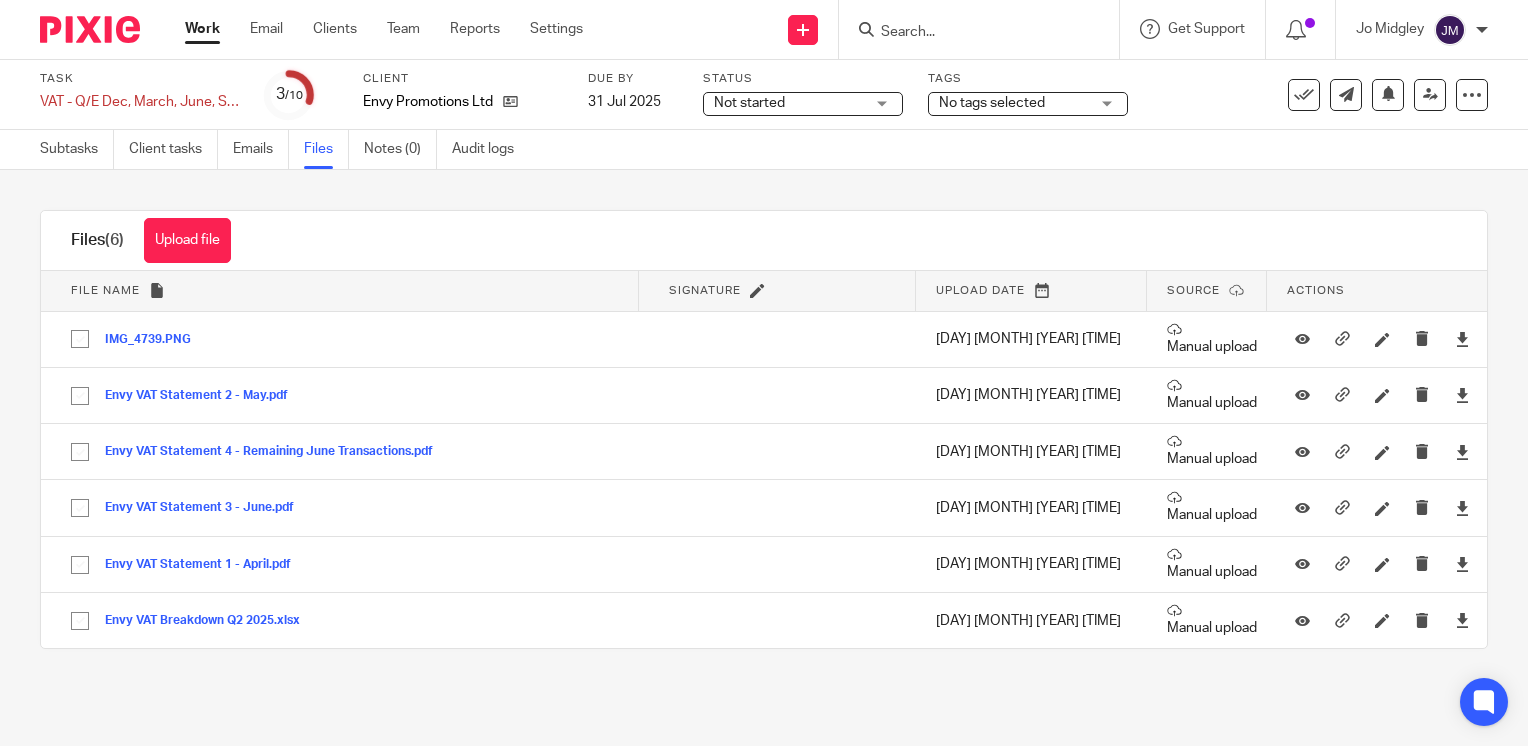 scroll, scrollTop: 0, scrollLeft: 0, axis: both 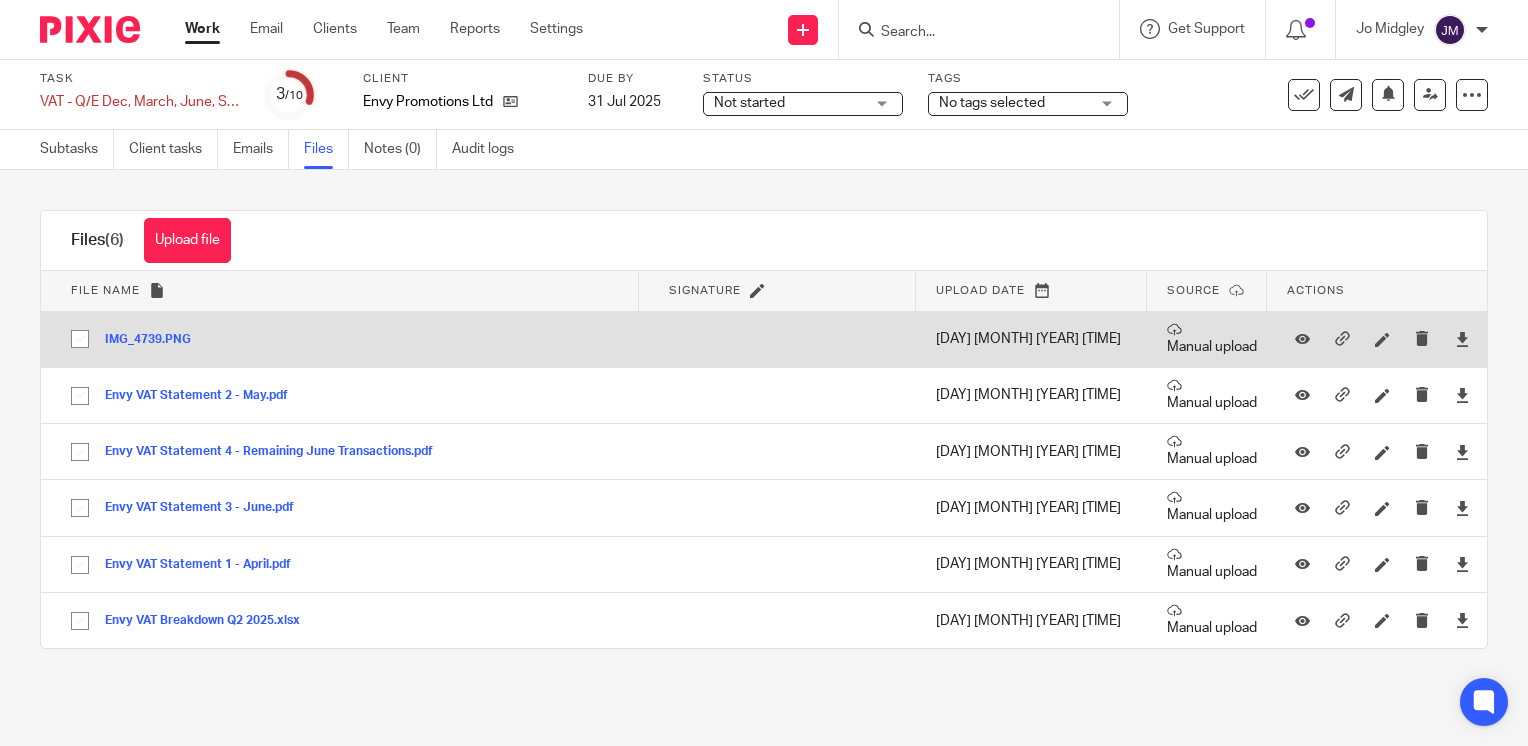 click at bounding box center [80, 339] 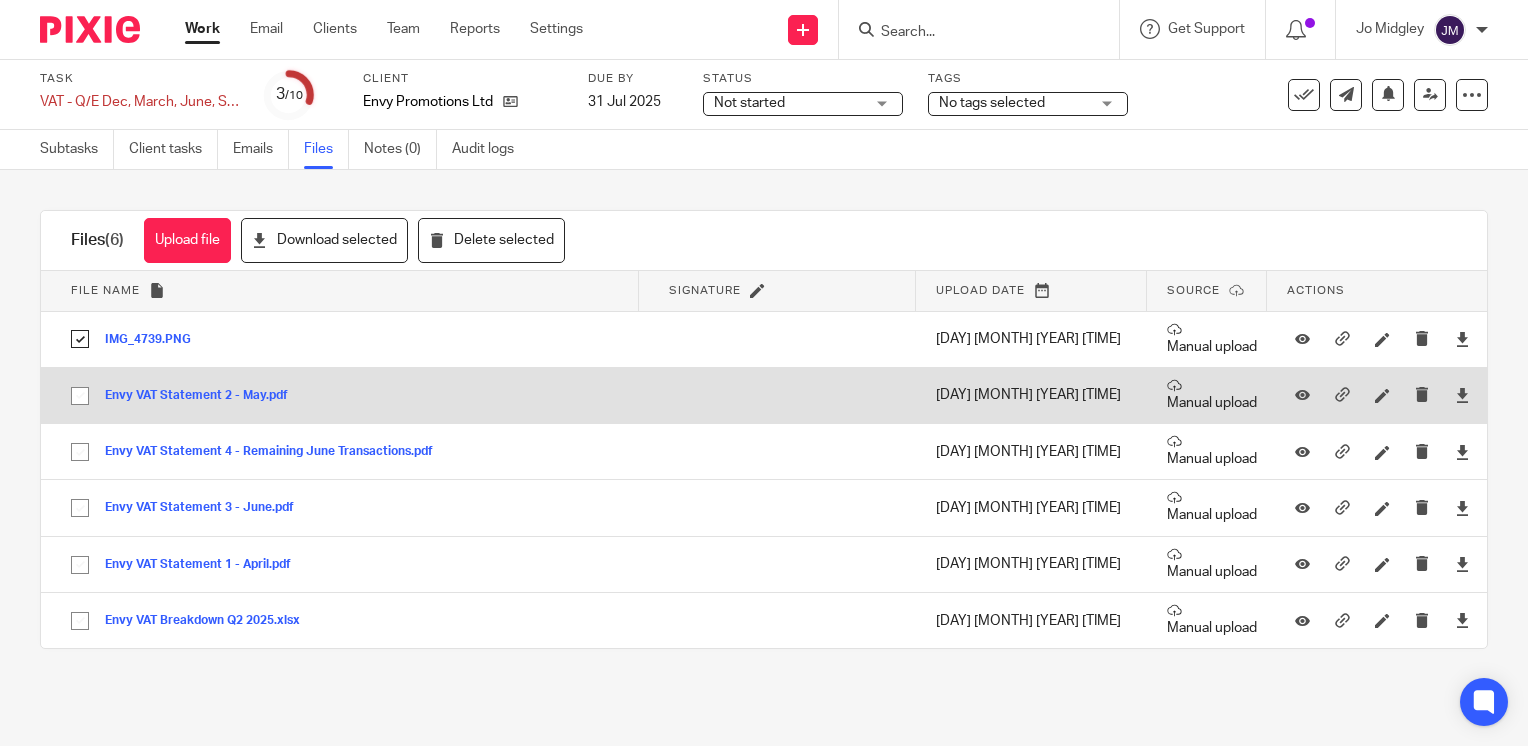 click at bounding box center (80, 396) 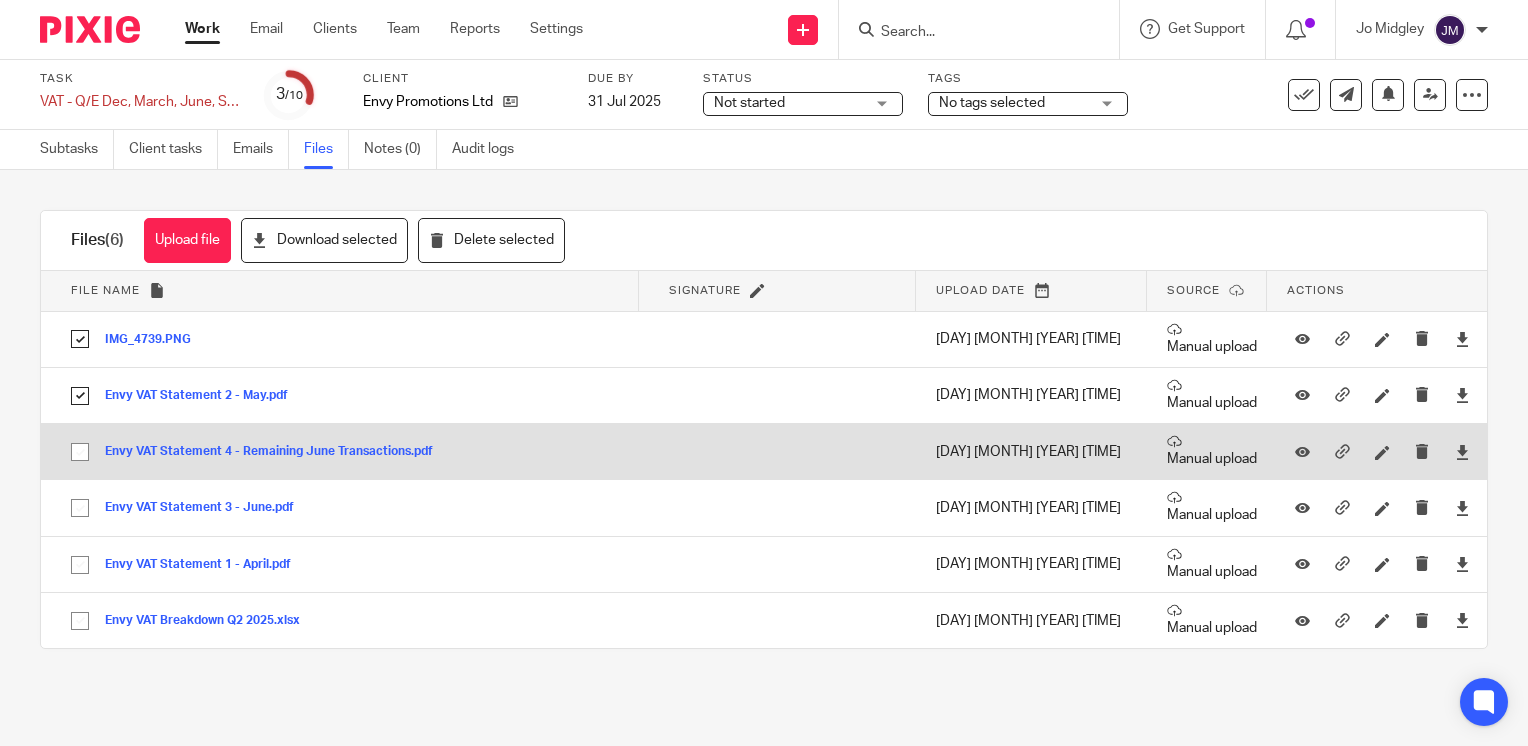 click at bounding box center (80, 452) 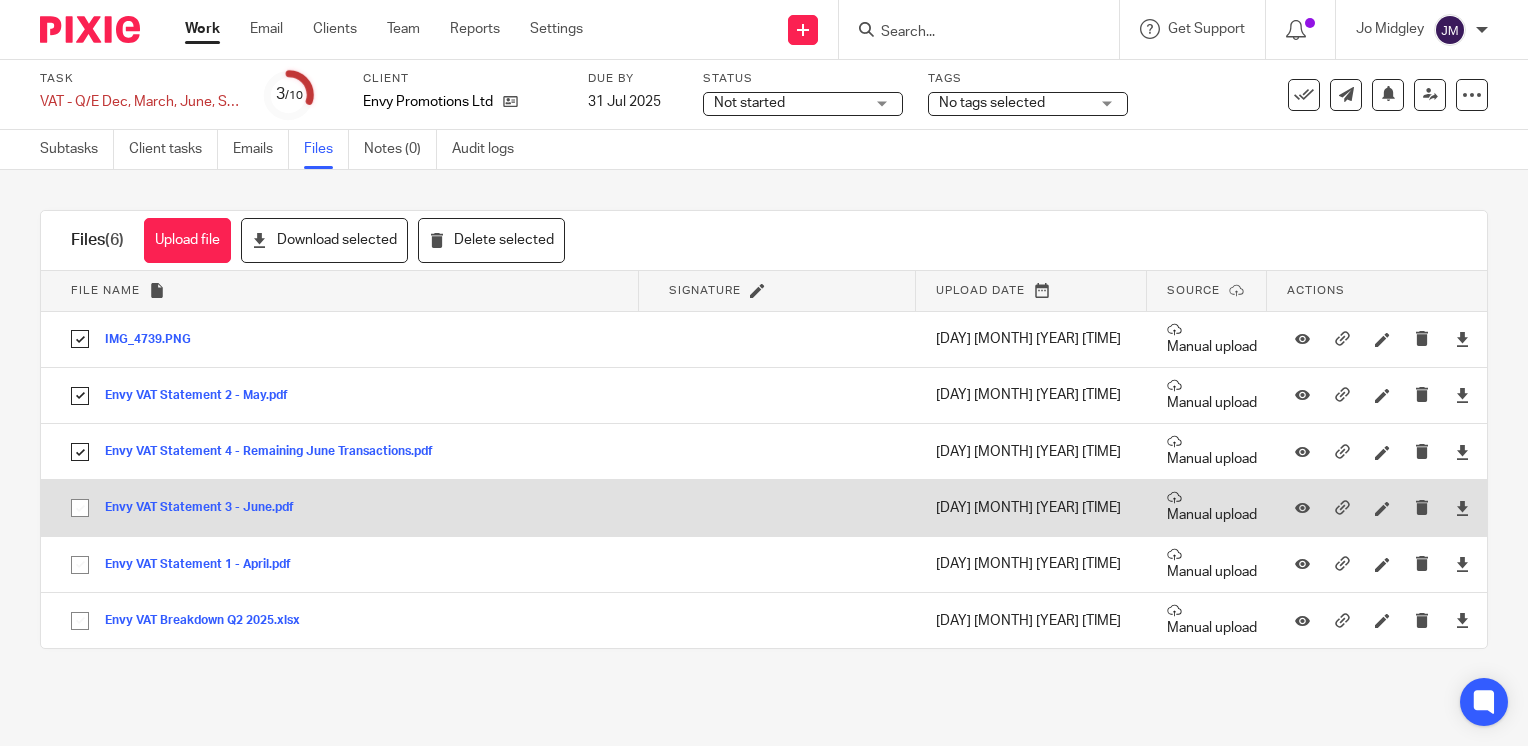 click at bounding box center [80, 508] 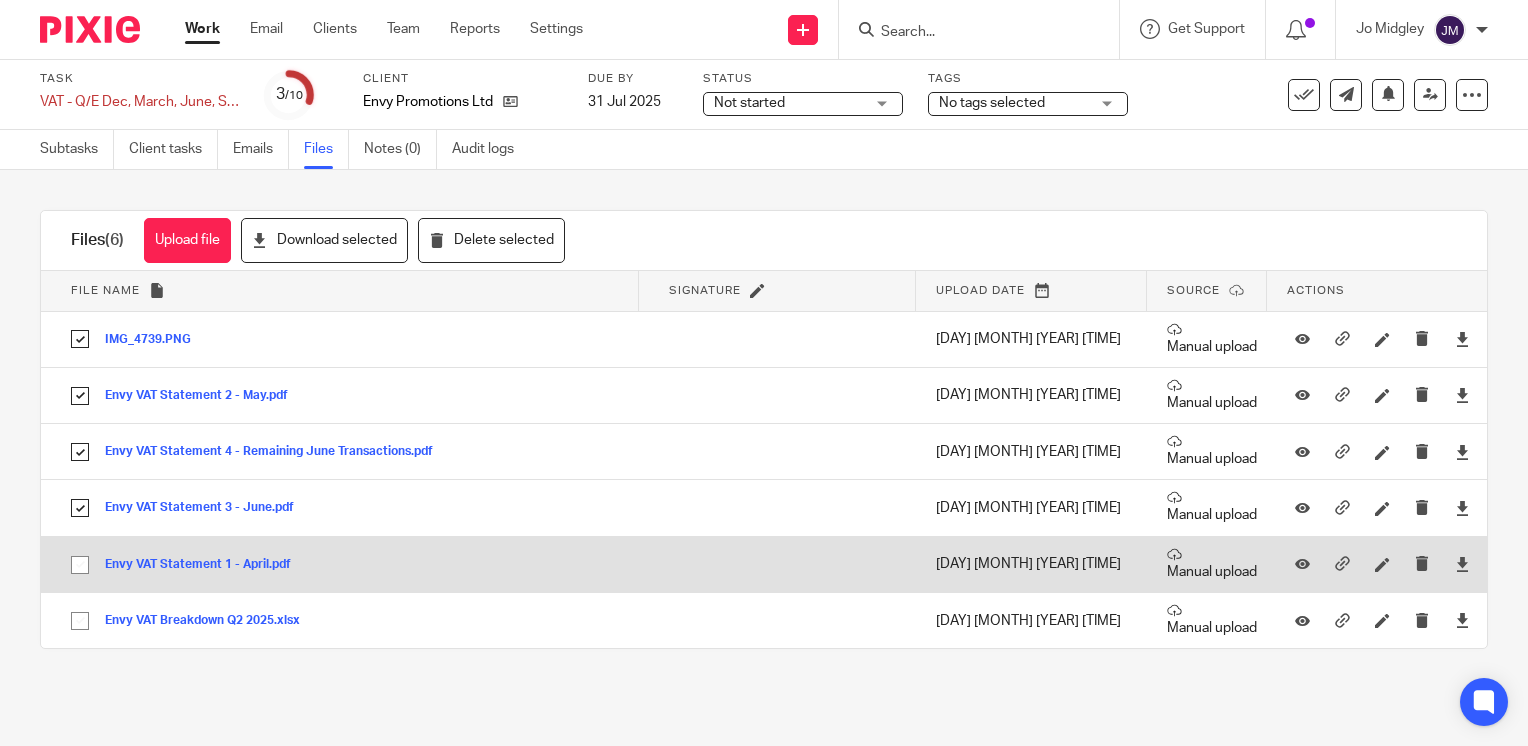 click at bounding box center [80, 565] 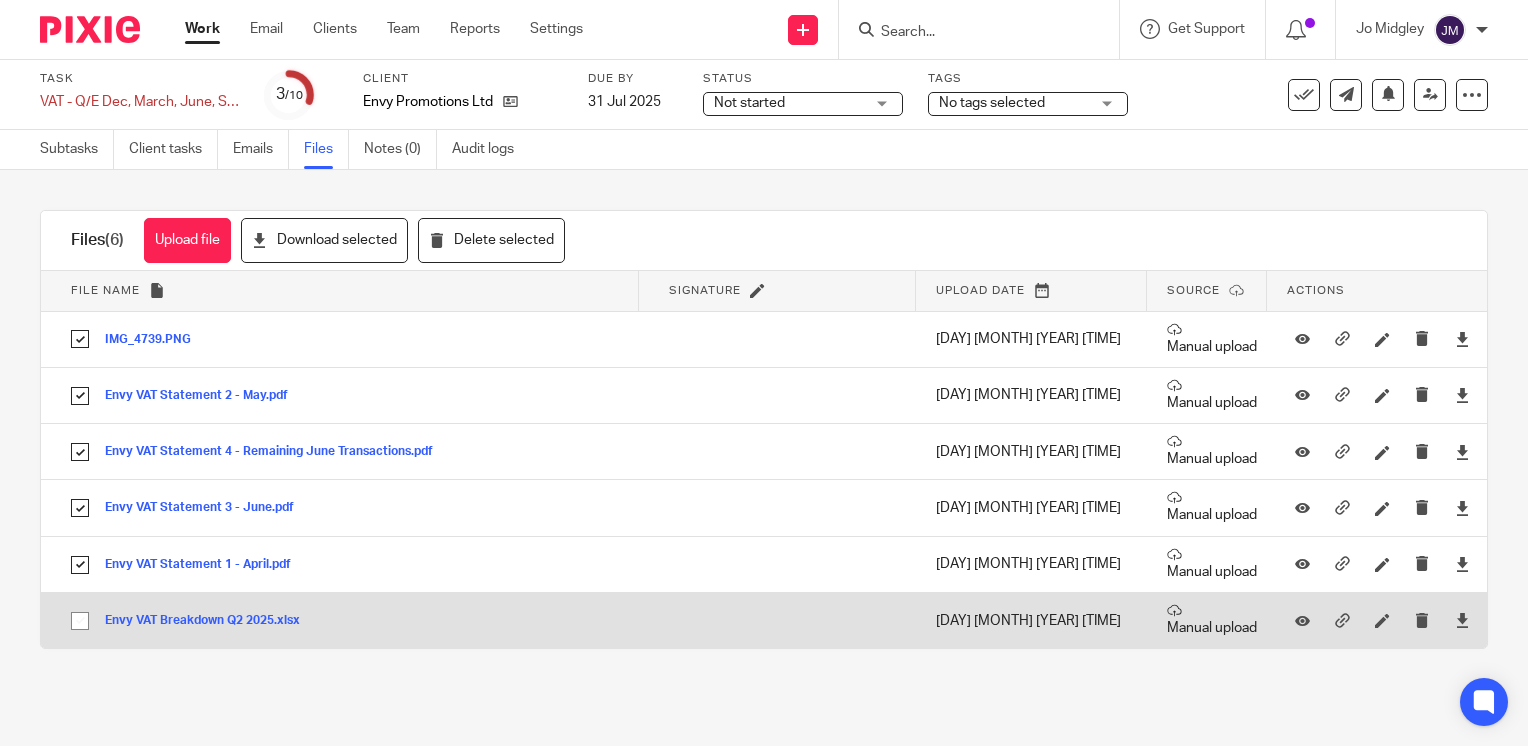 click at bounding box center [80, 621] 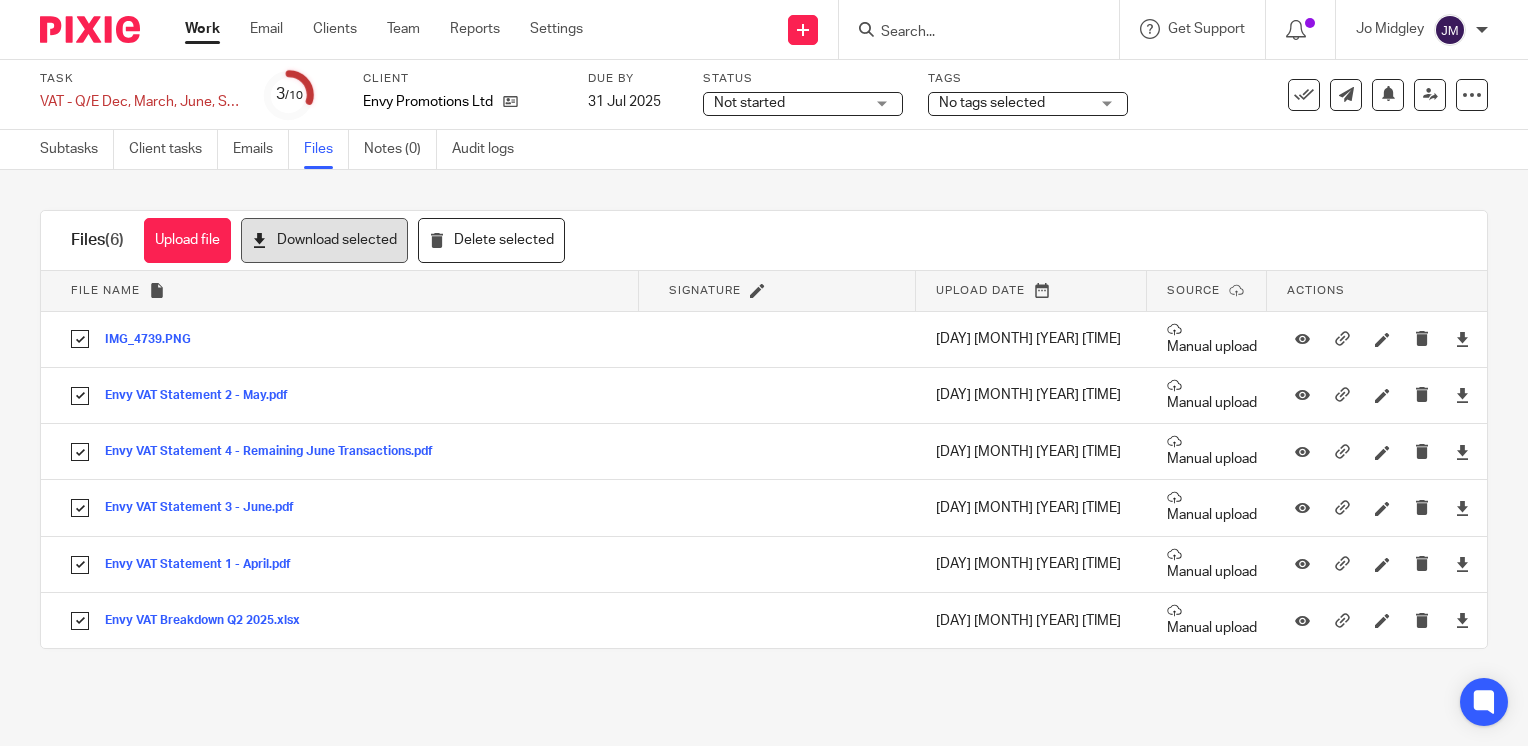 click on "Download selected" at bounding box center [324, 240] 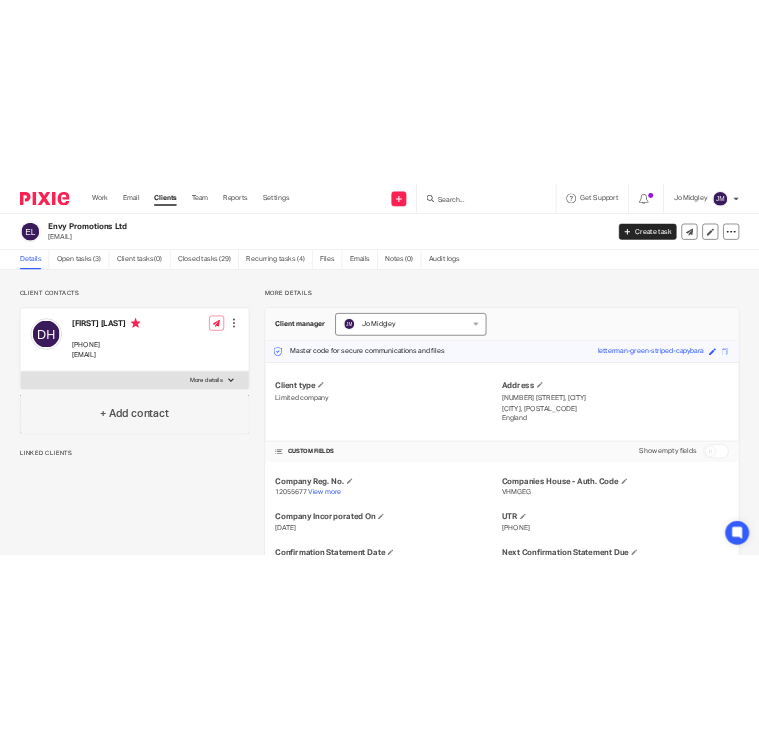 scroll, scrollTop: 0, scrollLeft: 0, axis: both 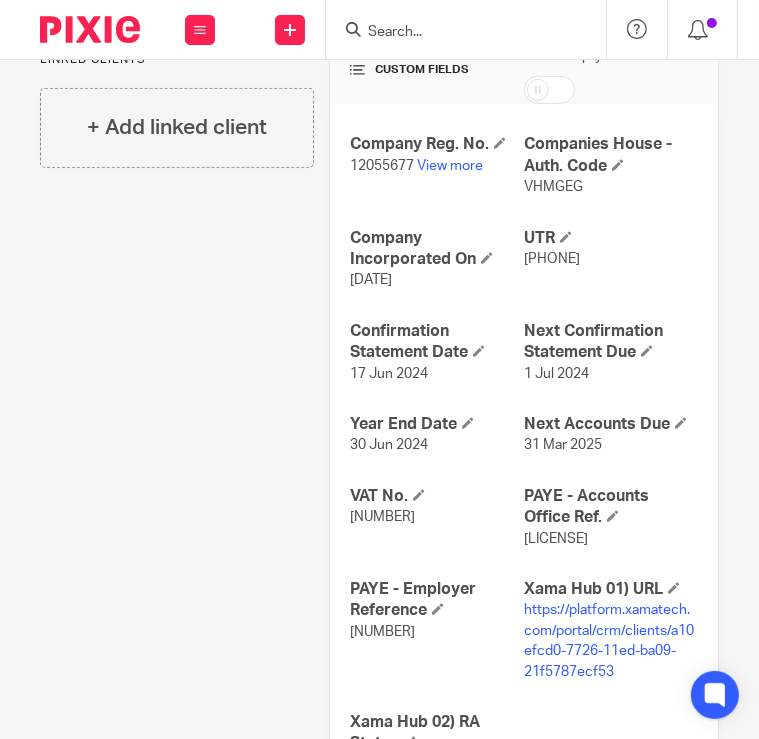 click on "[NUMBER]" at bounding box center (382, 517) 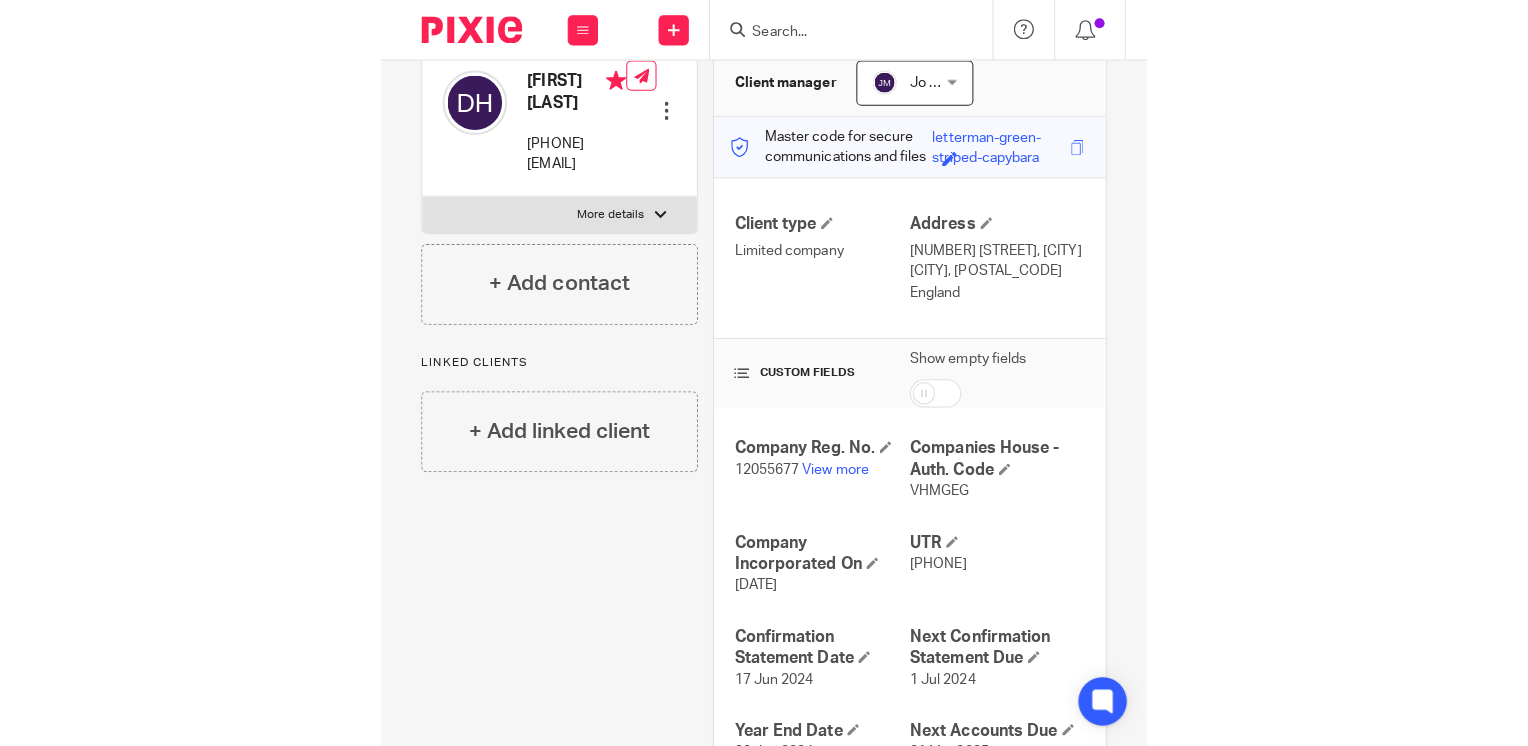 scroll, scrollTop: 0, scrollLeft: 0, axis: both 